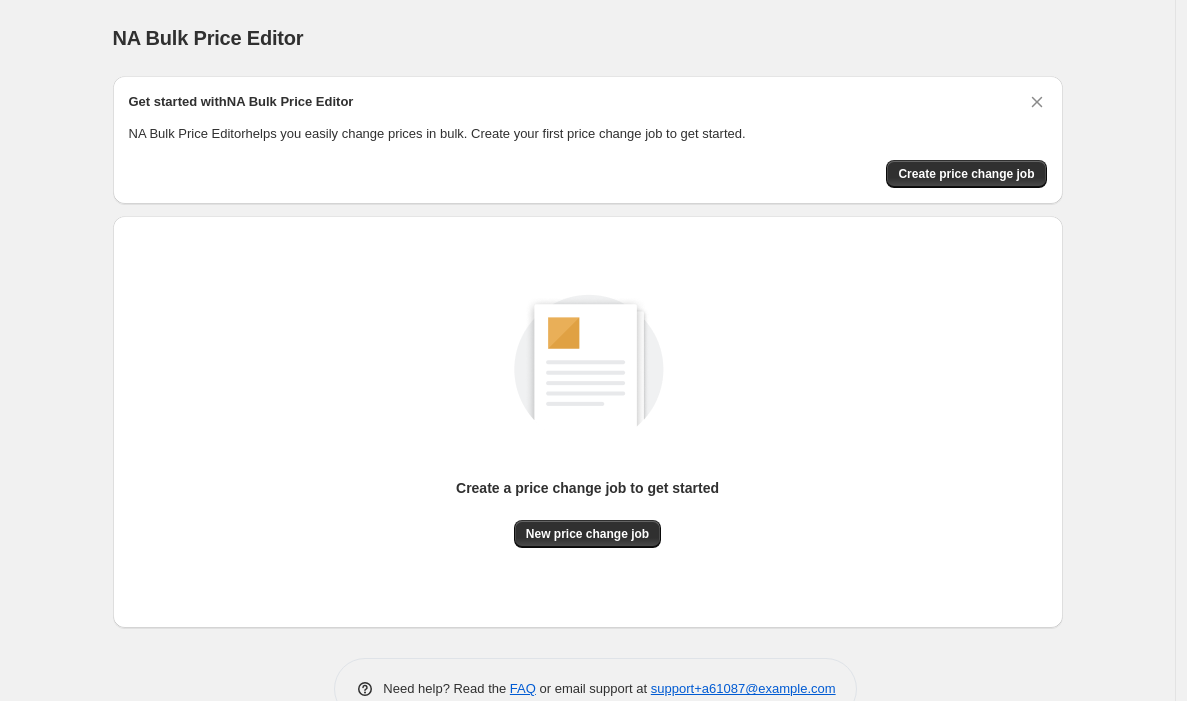 scroll, scrollTop: 0, scrollLeft: 0, axis: both 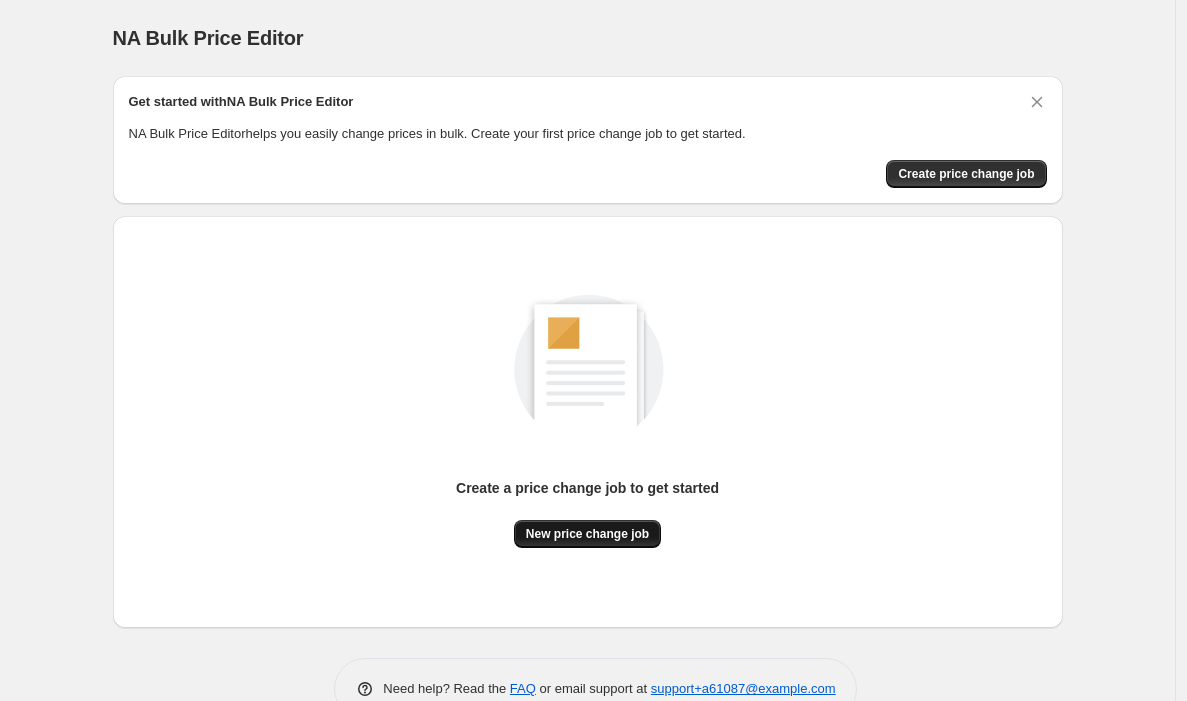 click on "New price change job" at bounding box center [587, 534] 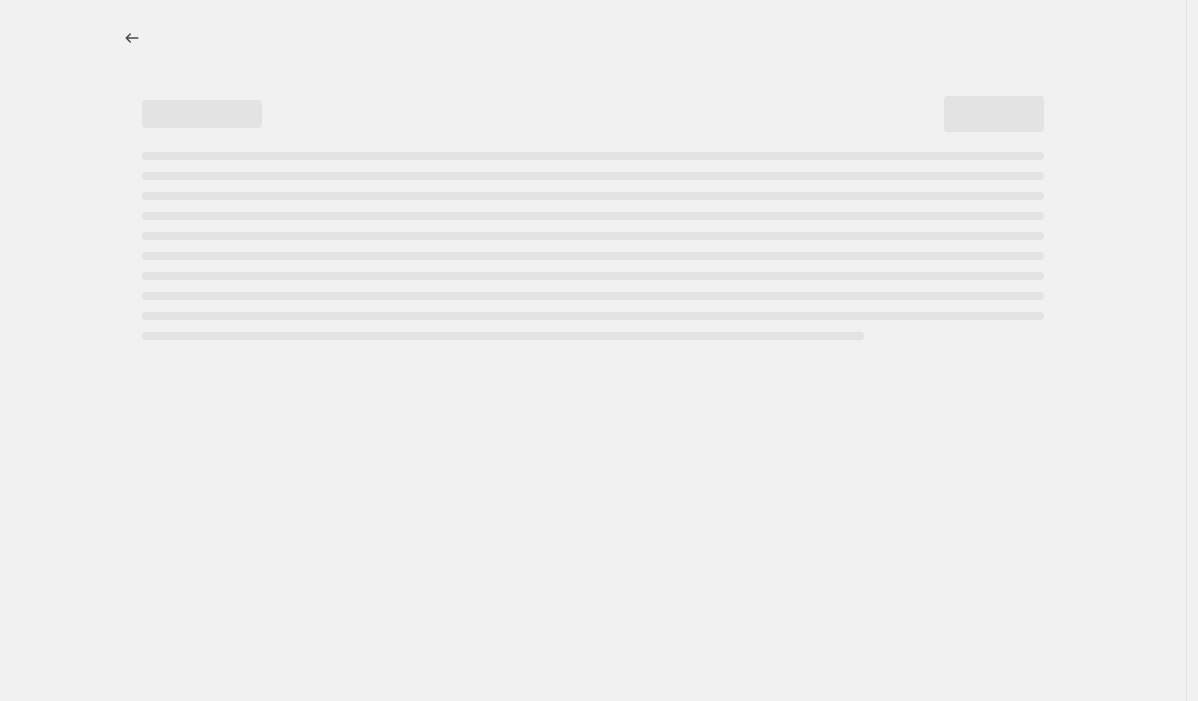 select on "percentage" 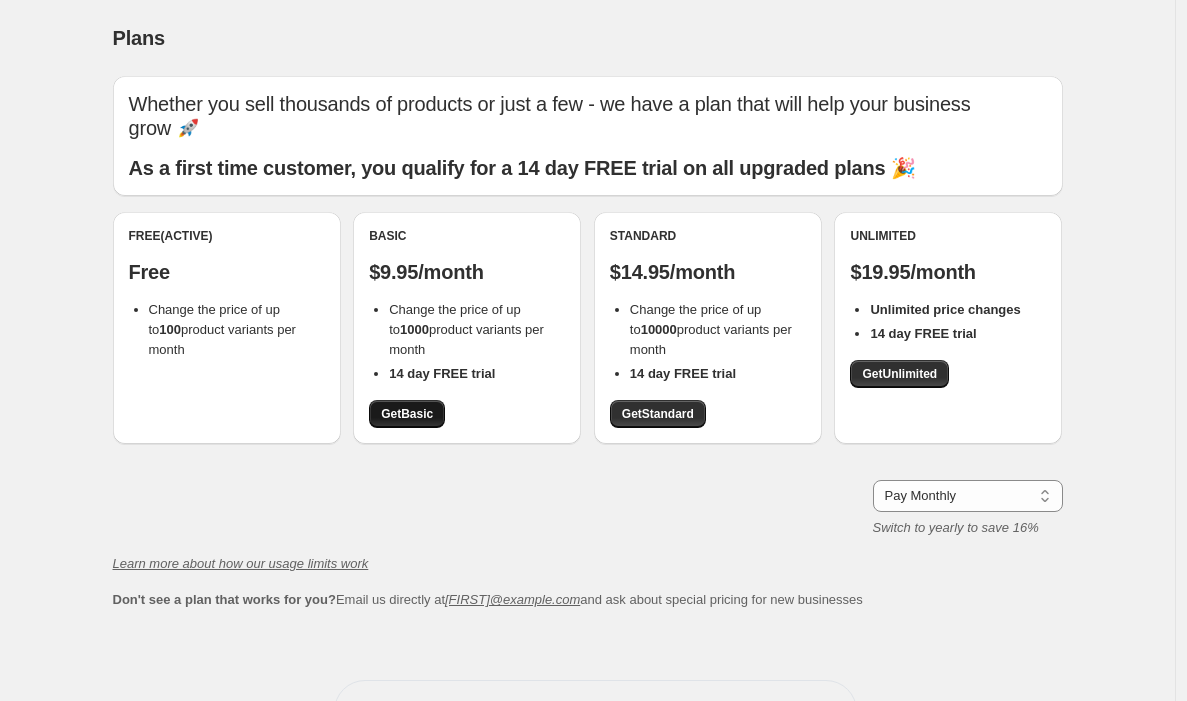 click on "Get  Basic" at bounding box center (407, 414) 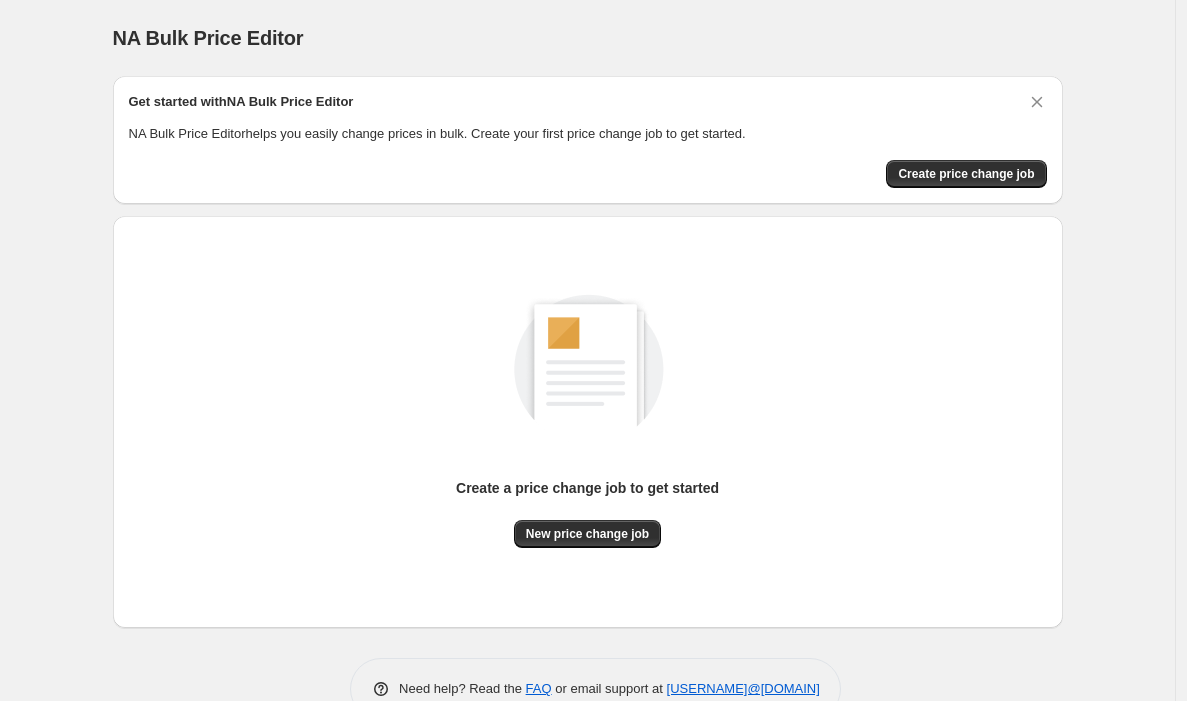 scroll, scrollTop: 0, scrollLeft: 0, axis: both 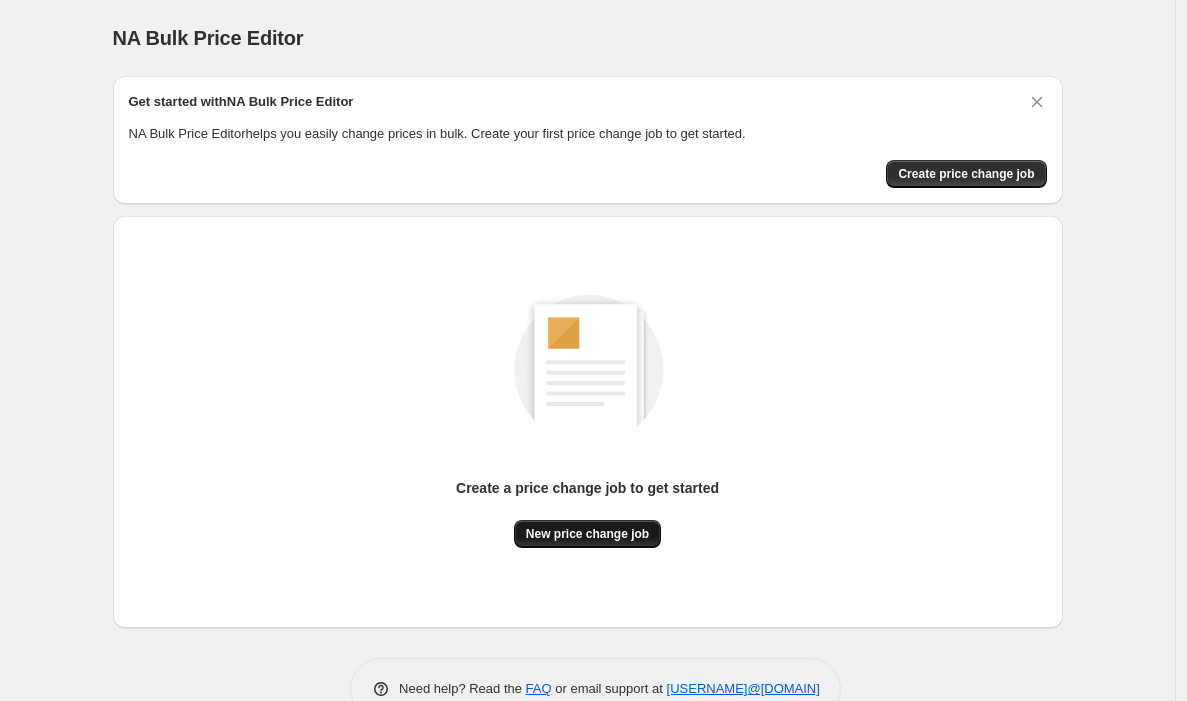 click on "New price change job" at bounding box center (587, 534) 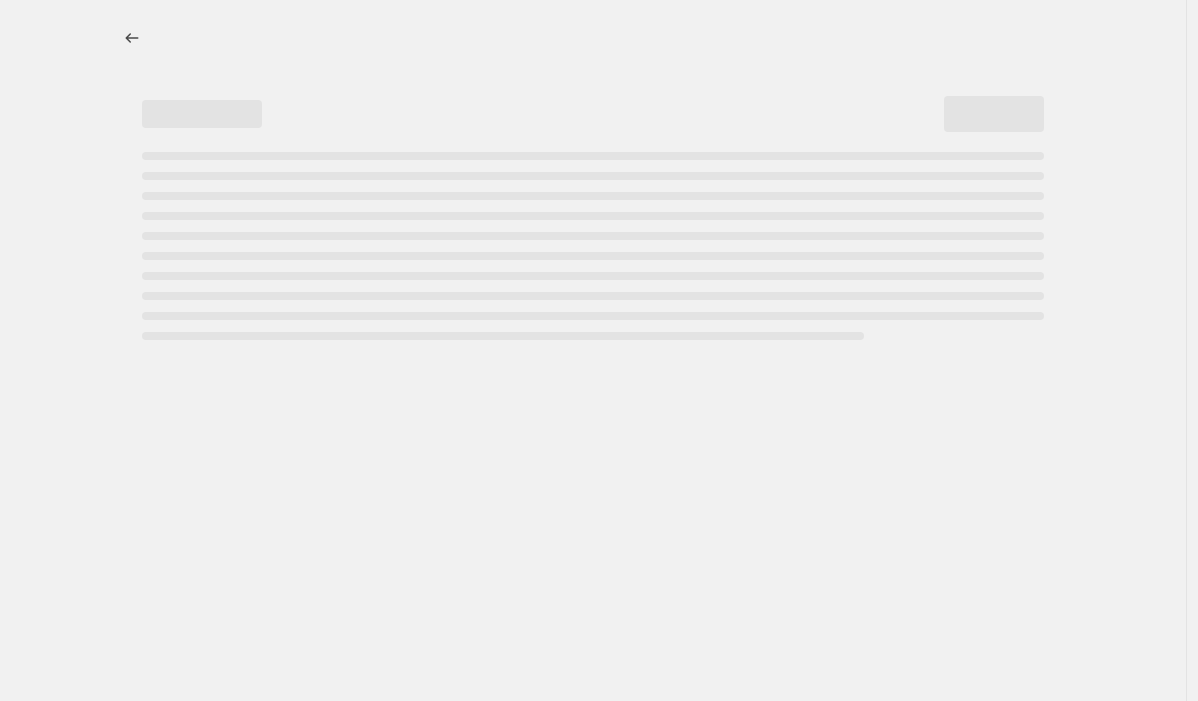select on "percentage" 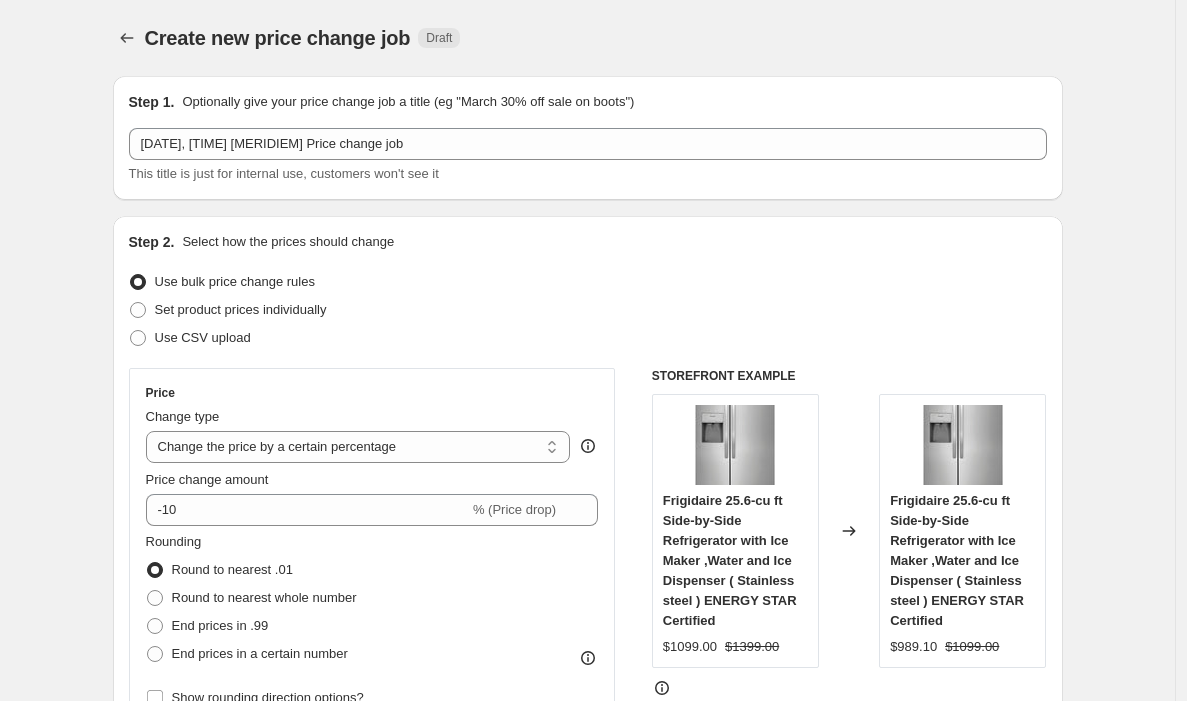 scroll, scrollTop: 200, scrollLeft: 0, axis: vertical 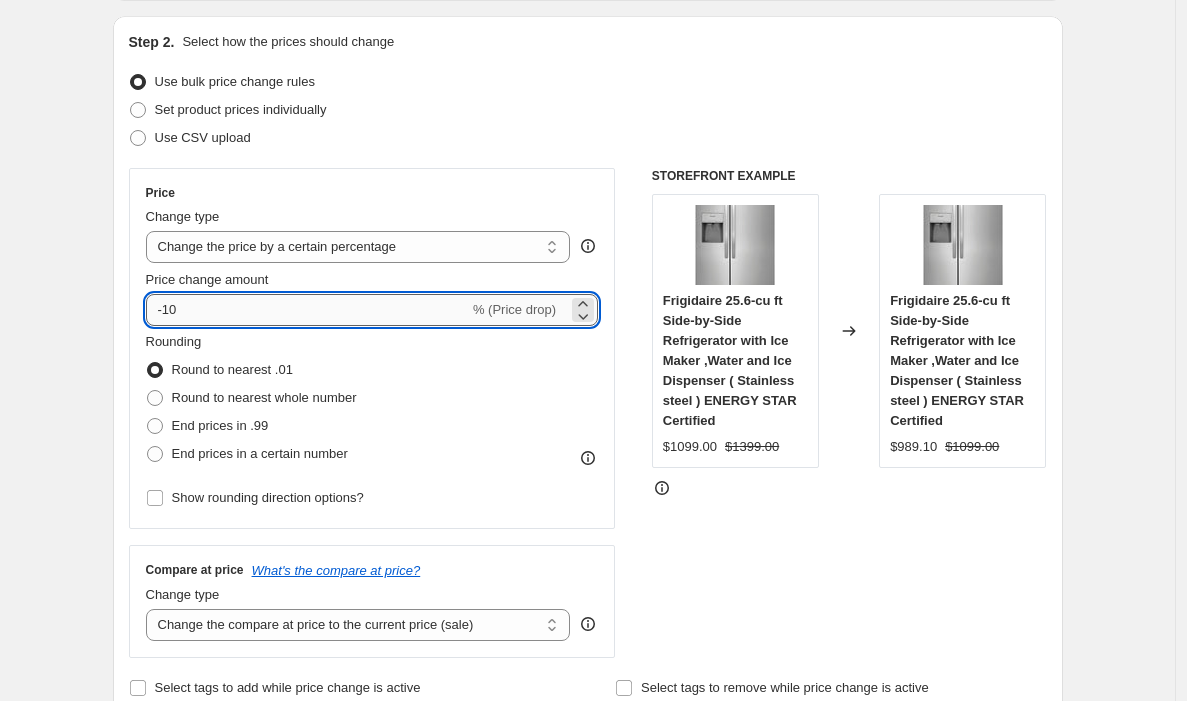 drag, startPoint x: 168, startPoint y: 310, endPoint x: 236, endPoint y: 314, distance: 68.117546 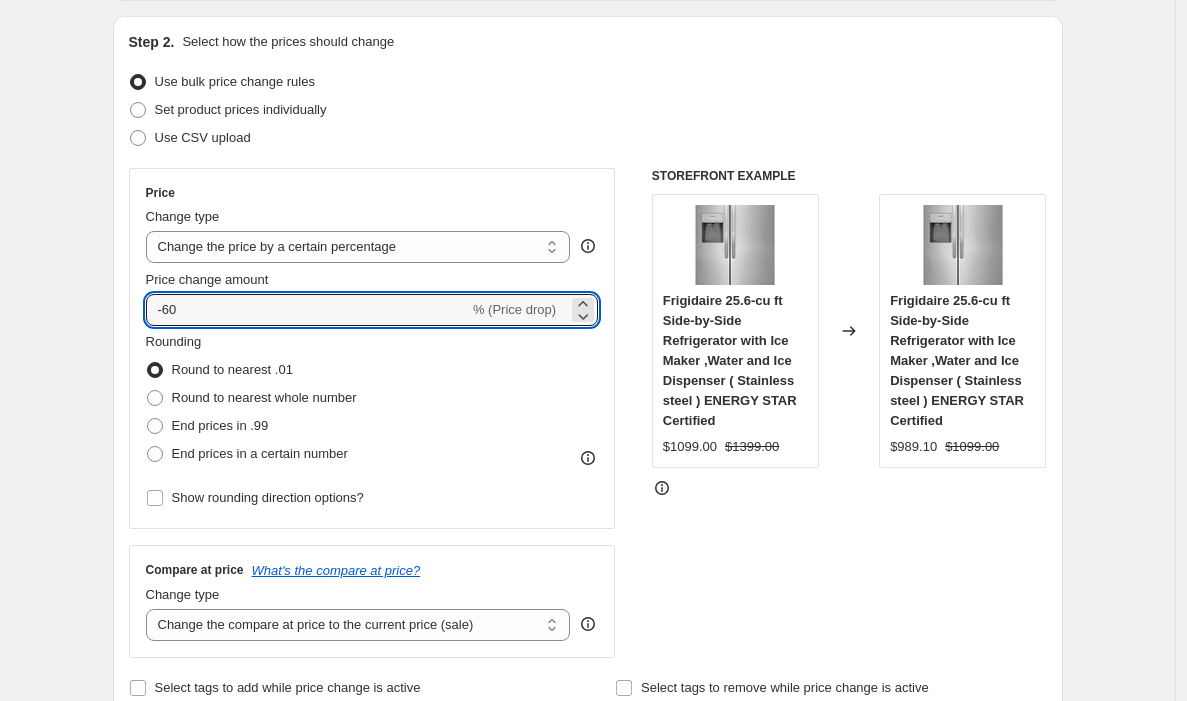type on "-60" 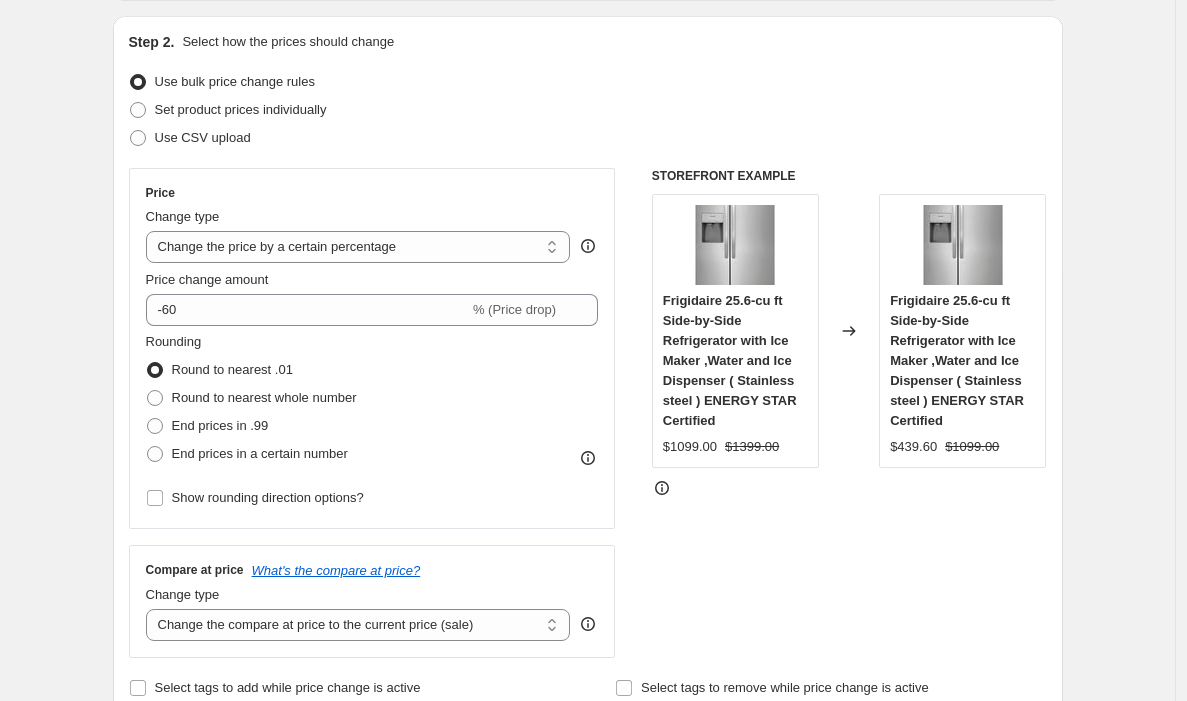 click on "Step 2. Select how the prices should change Use bulk price change rules Set product prices individually Use CSV upload Price Change type Change the price to a certain amount Change the price by a certain amount Change the price by a certain percentage Change the price to the current compare at price (price before sale) Change the price by a certain amount relative to the compare at price Change the price by a certain percentage relative to the compare at price Don't change the price Change the price by a certain percentage relative to the cost per item Change price to certain cost margin Change the price by a certain percentage Price change amount -60 % (Price drop) Rounding Round to nearest .01 Round to nearest whole number End prices in .99 End prices in a certain number Show rounding direction options? Compare at price What's the compare at price? Change type Change the compare at price to the current price (sale) Change the compare at price to a certain amount Don't change the compare at price $1099.00" at bounding box center [588, 367] 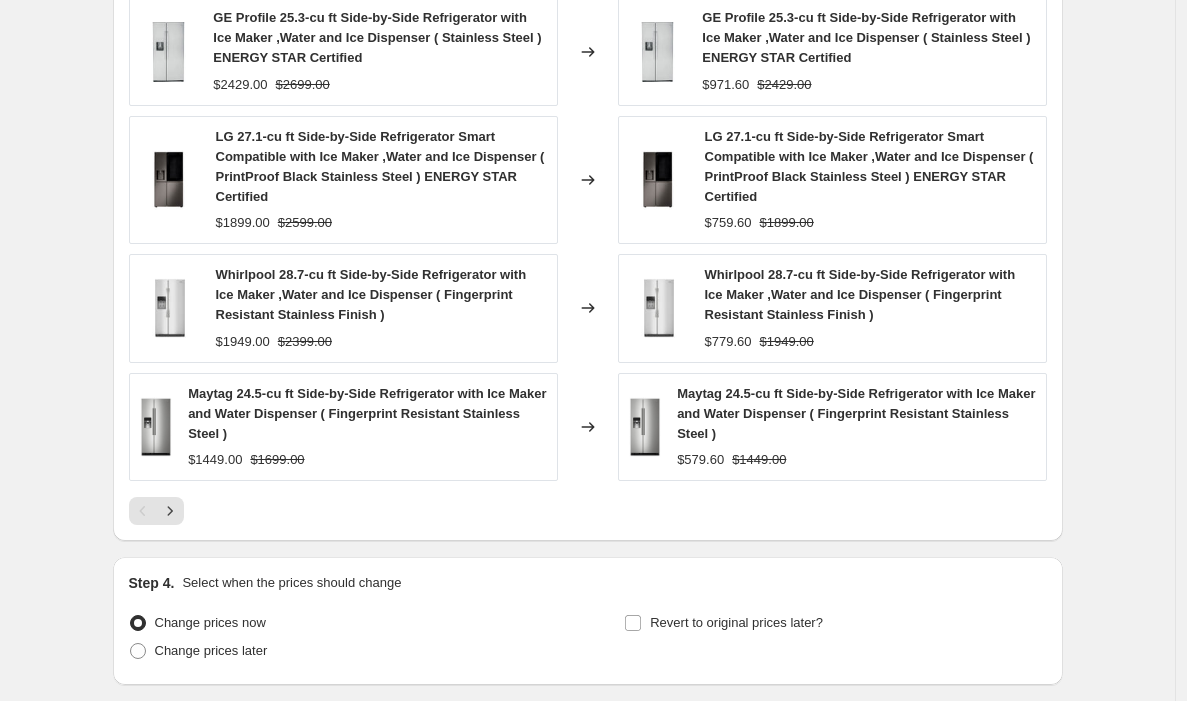 scroll, scrollTop: 1451, scrollLeft: 0, axis: vertical 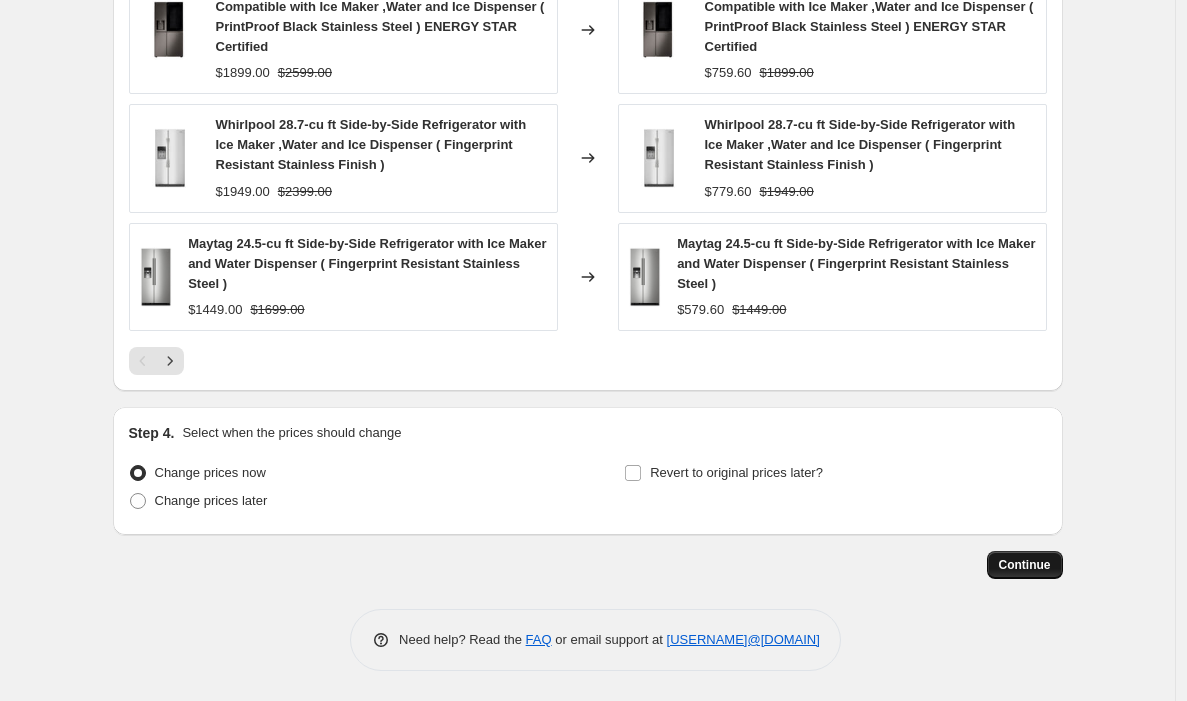 click on "Continue" at bounding box center [1025, 565] 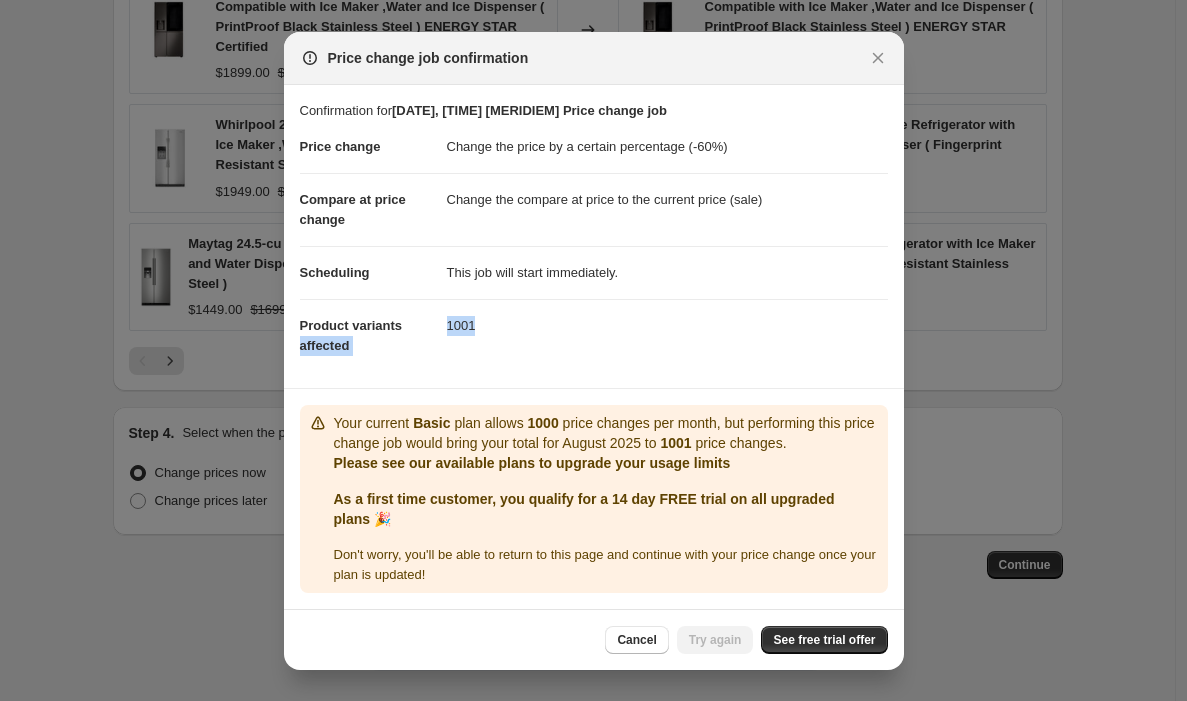 drag, startPoint x: 480, startPoint y: 322, endPoint x: 442, endPoint y: 323, distance: 38.013157 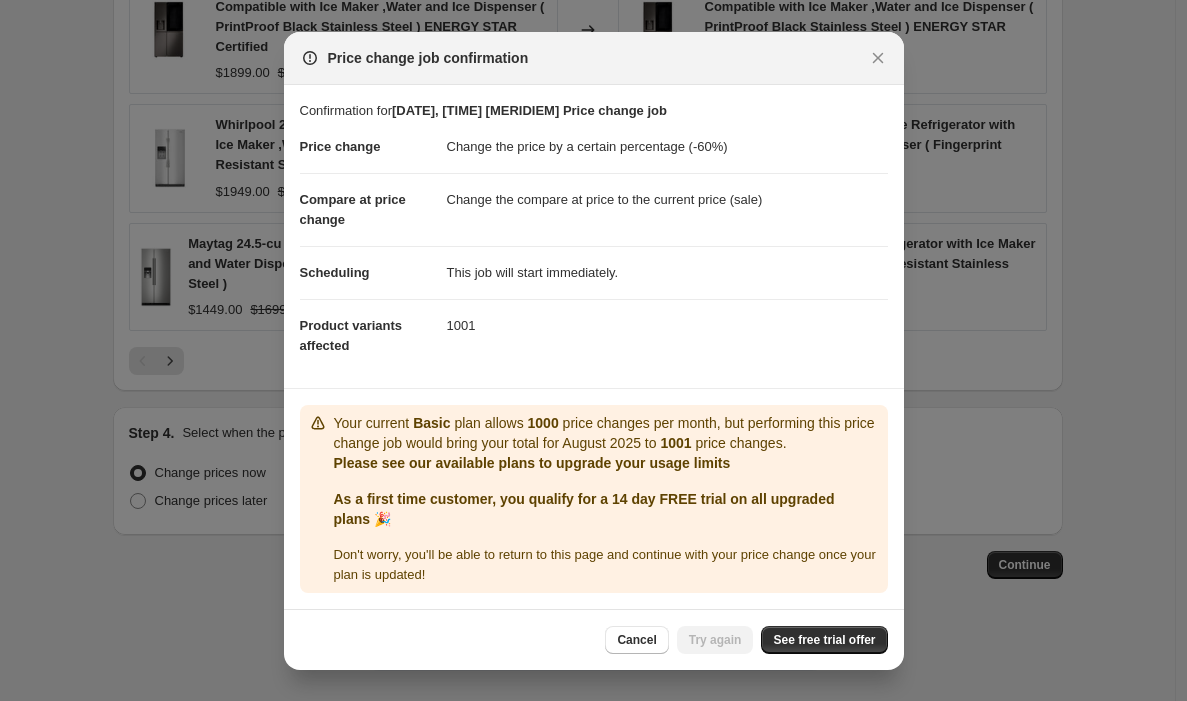 click on "1000" at bounding box center (543, 423) 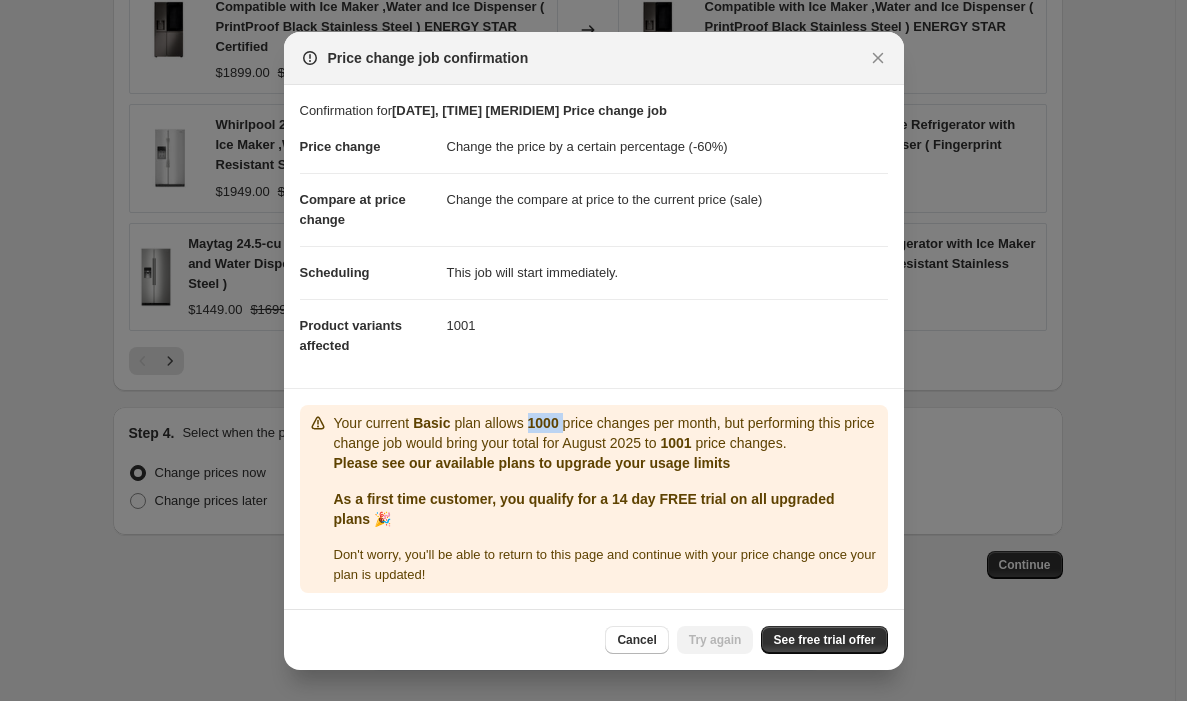 click on "1000" at bounding box center [543, 423] 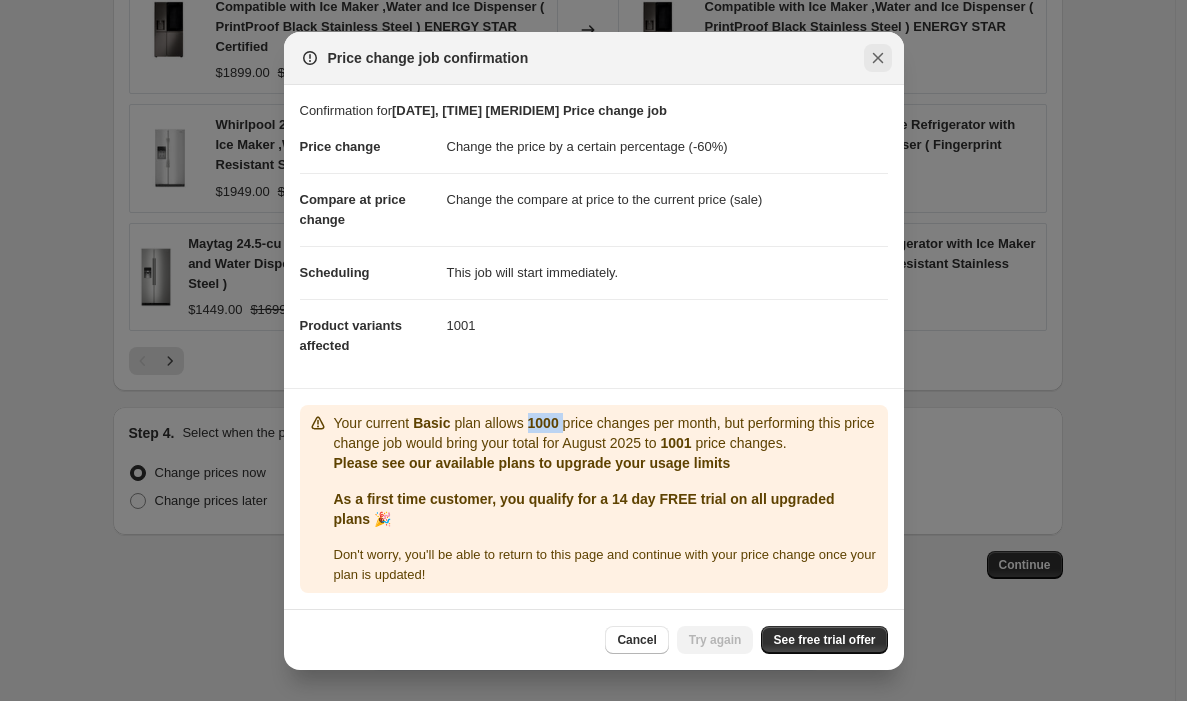 click 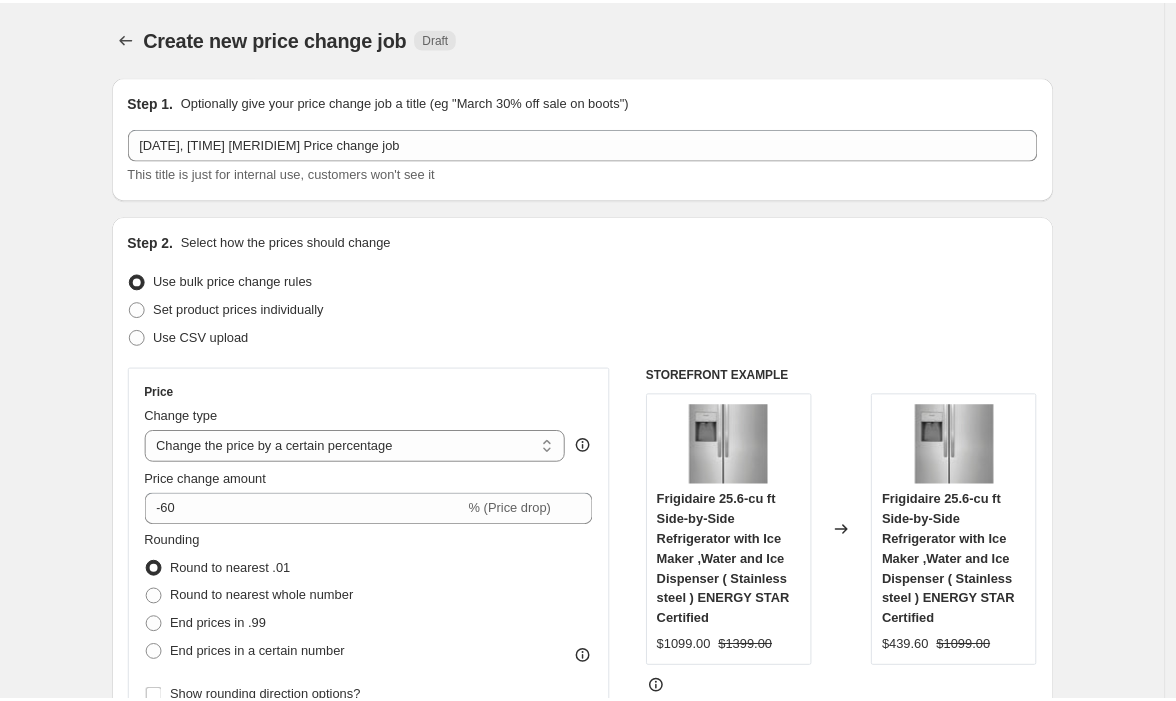 scroll, scrollTop: 1451, scrollLeft: 0, axis: vertical 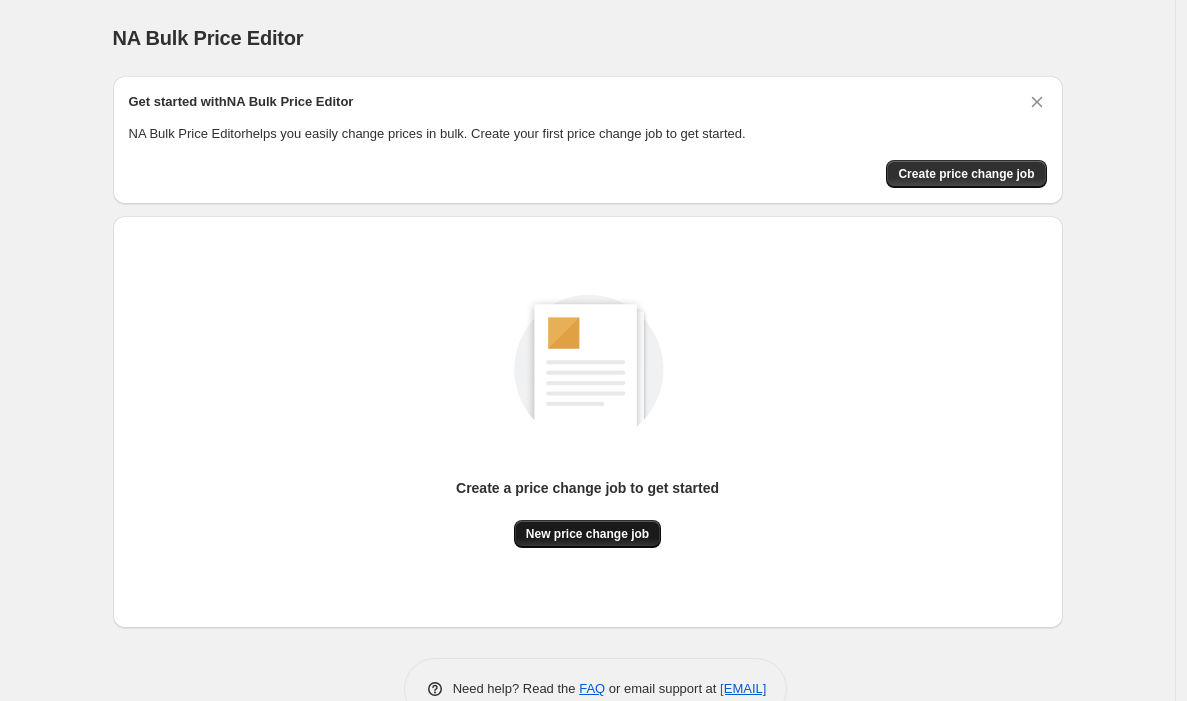 click on "New price change job" at bounding box center [587, 534] 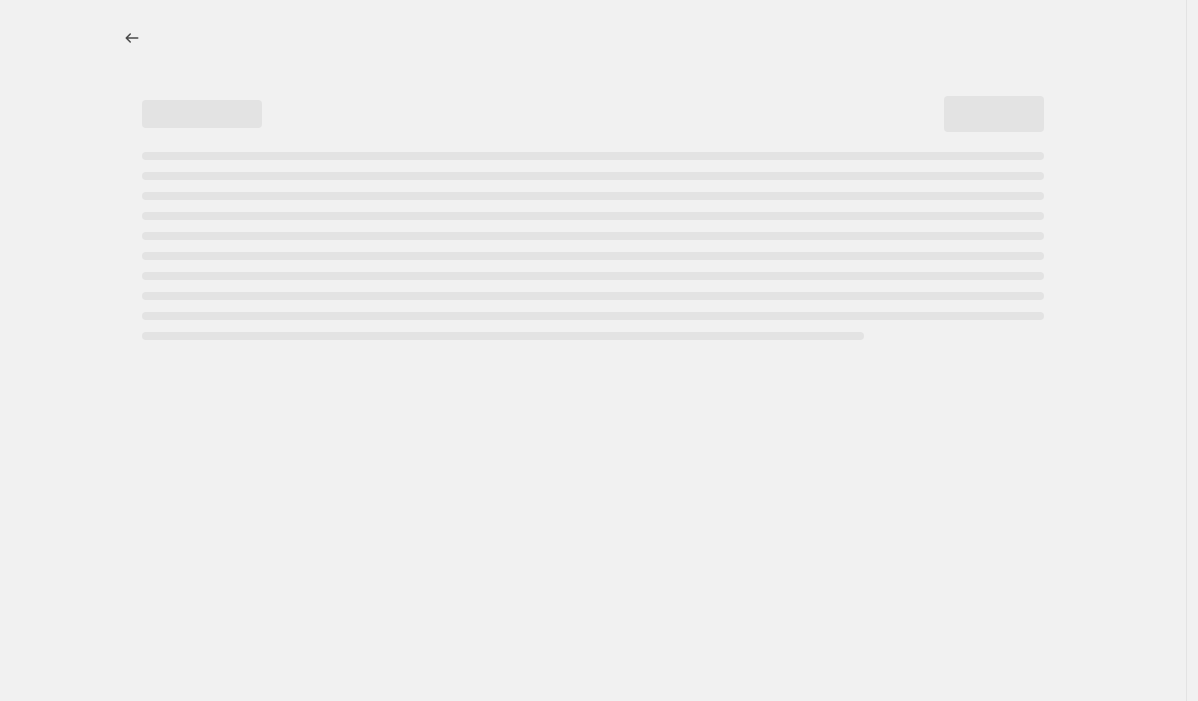 select on "percentage" 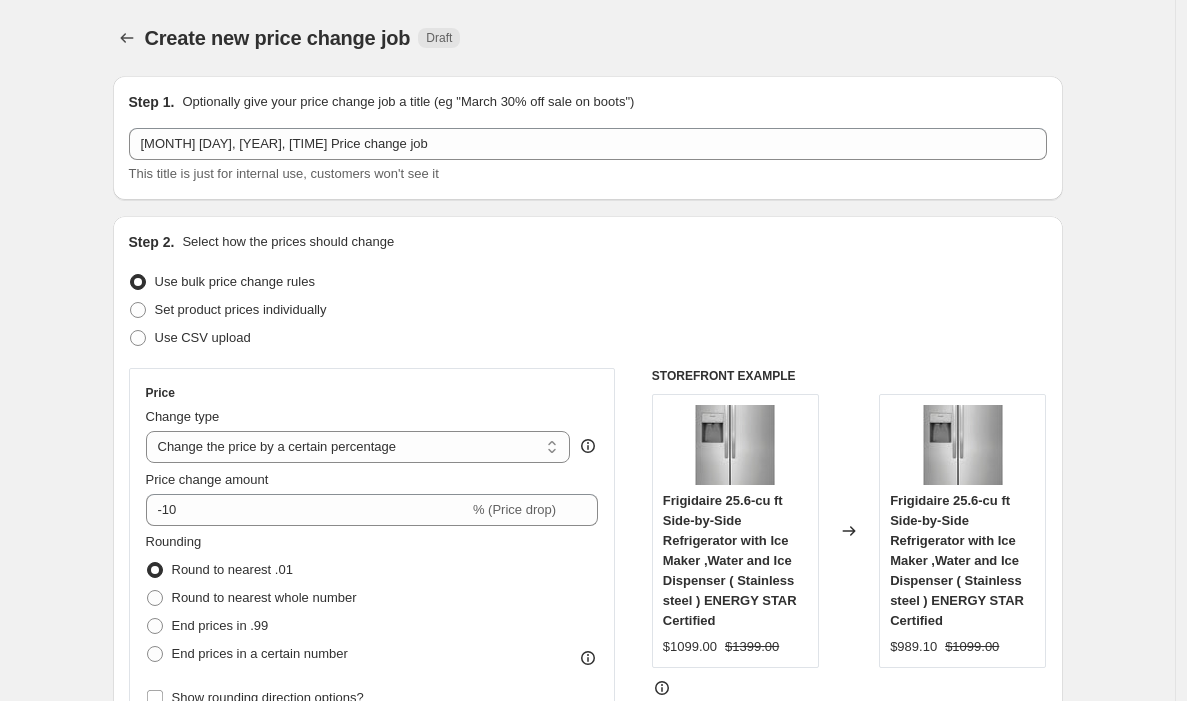 scroll, scrollTop: 400, scrollLeft: 0, axis: vertical 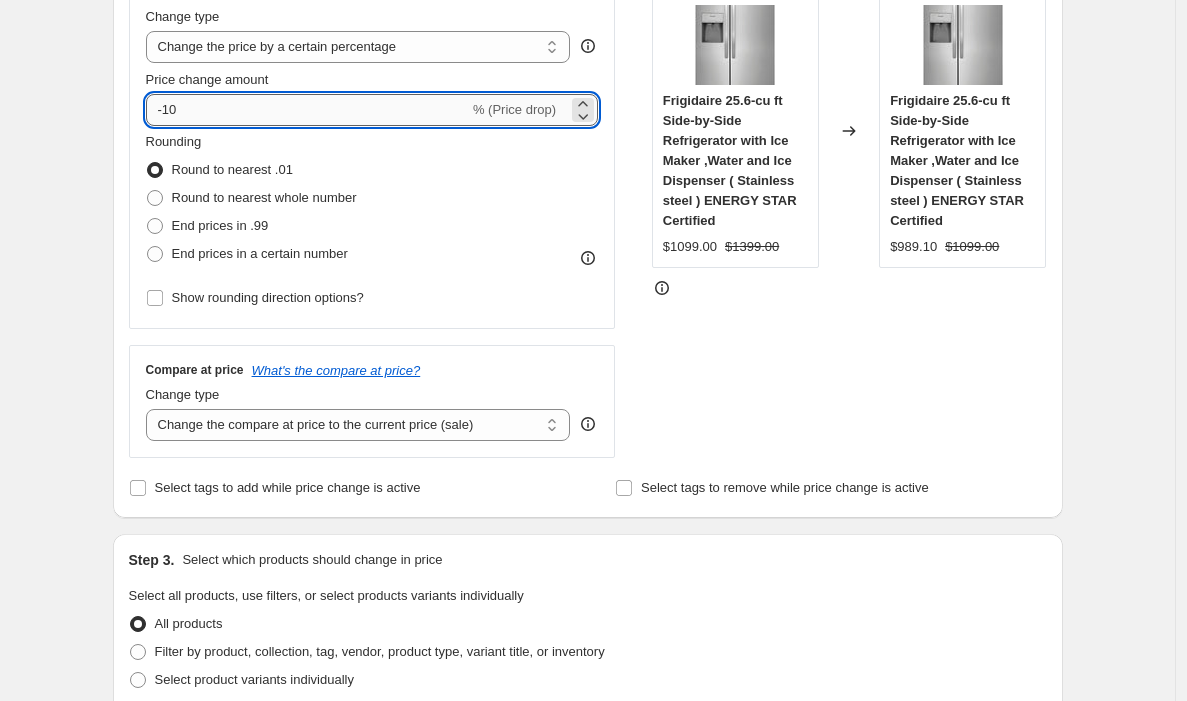 drag, startPoint x: 172, startPoint y: 106, endPoint x: 232, endPoint y: 115, distance: 60.671246 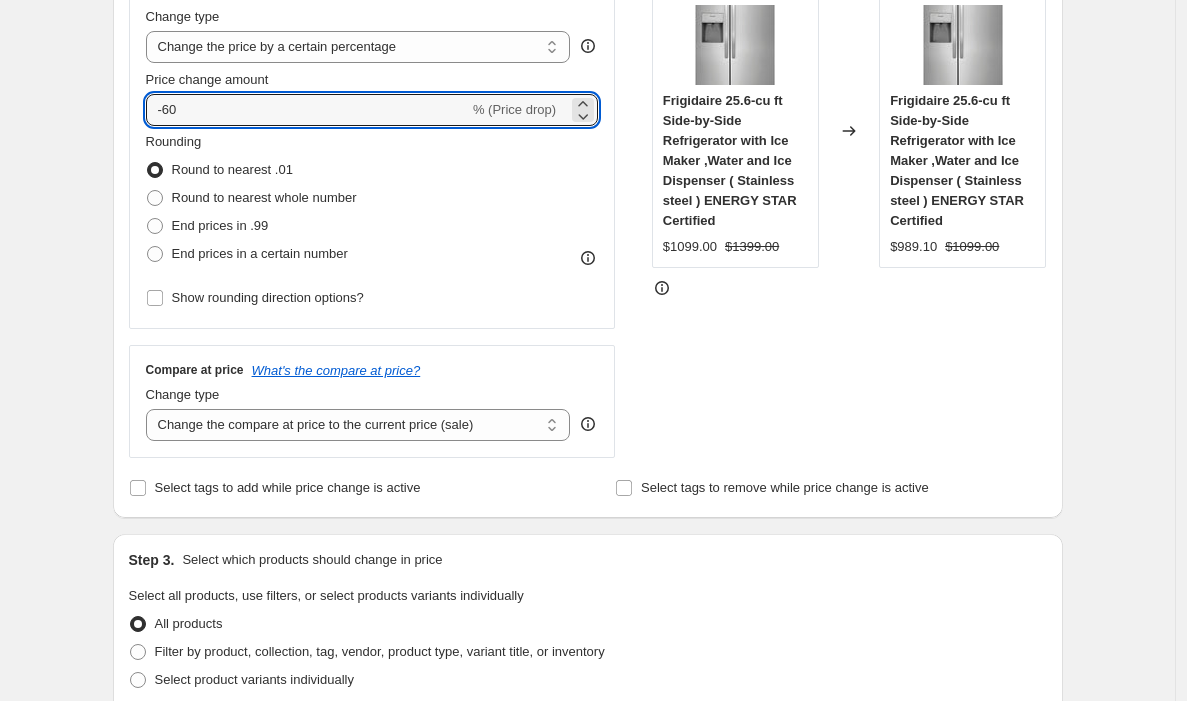 type on "-60" 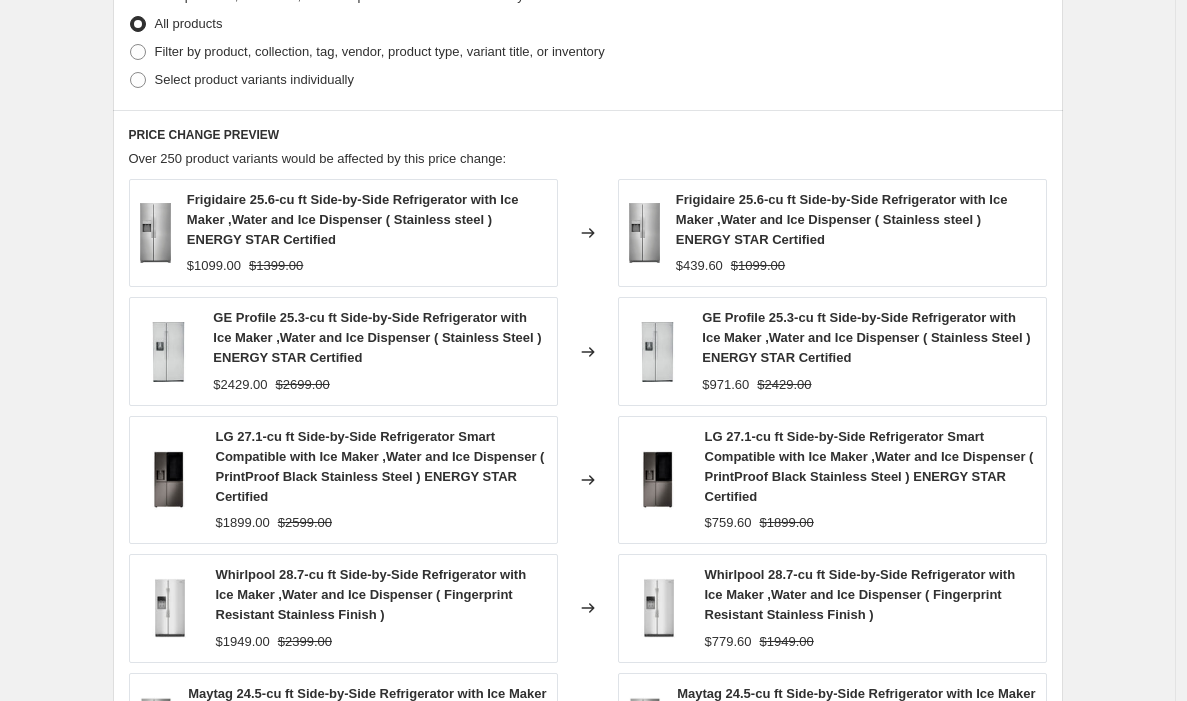 scroll, scrollTop: 1451, scrollLeft: 0, axis: vertical 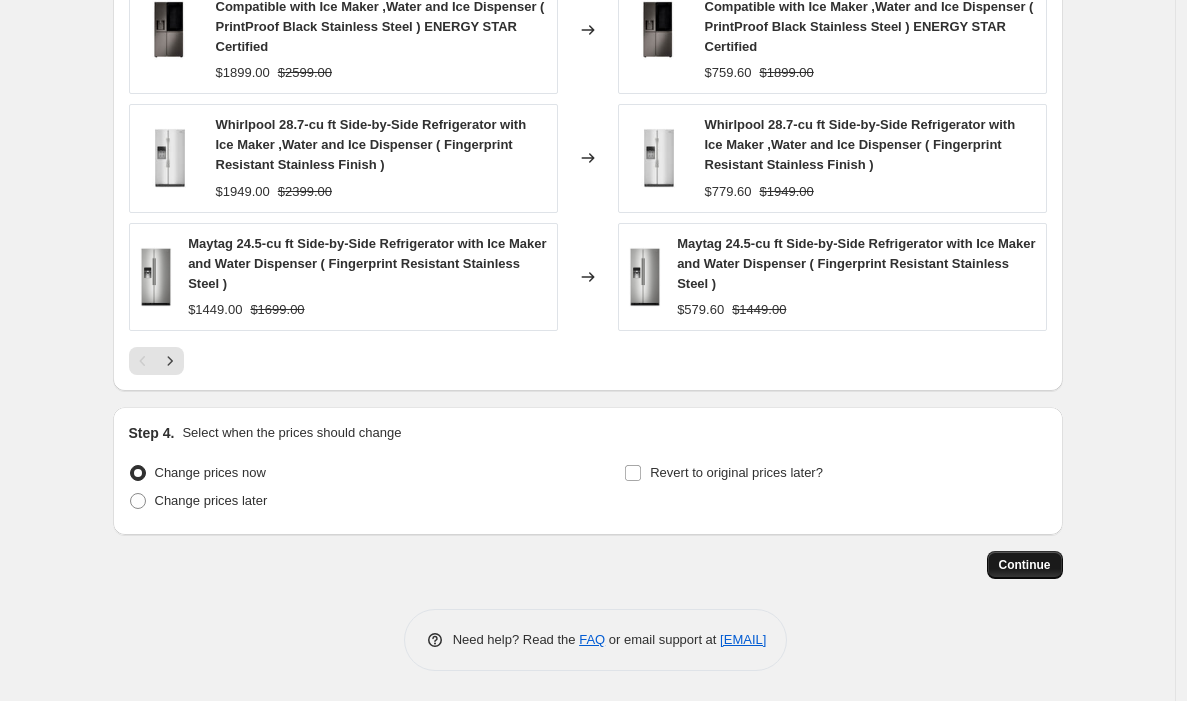 click on "Continue" at bounding box center [1025, 565] 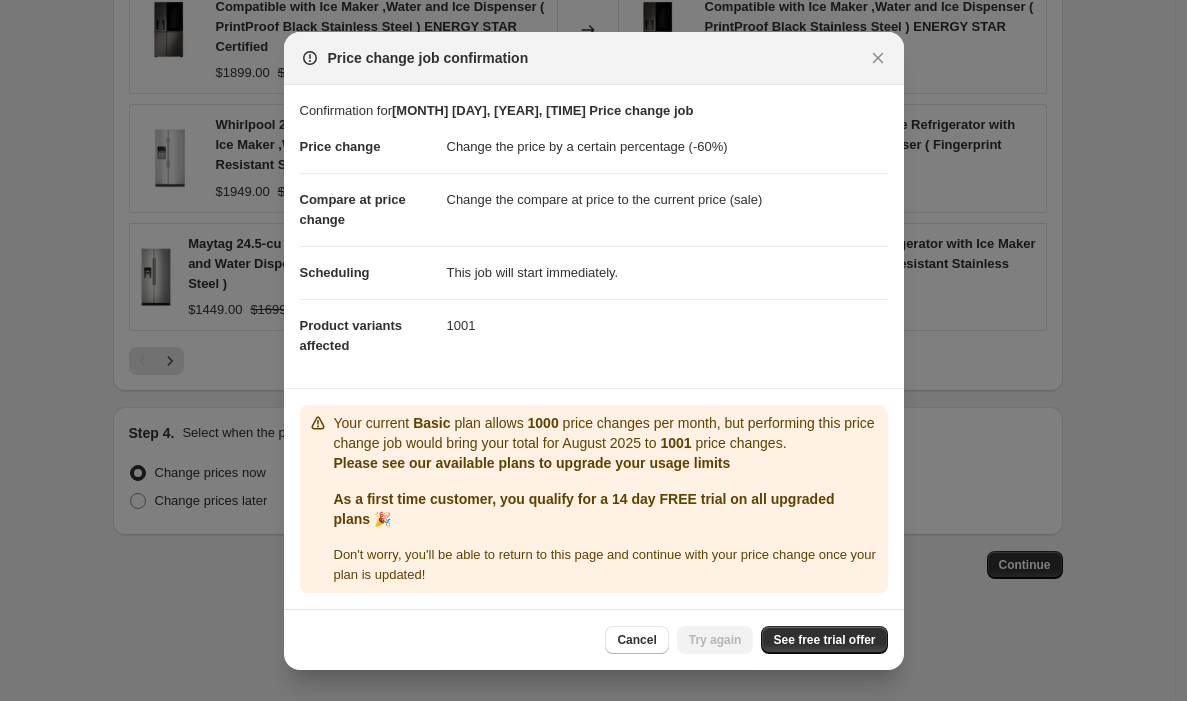 click on "Cancel Try again See free trial offer" at bounding box center [746, 640] 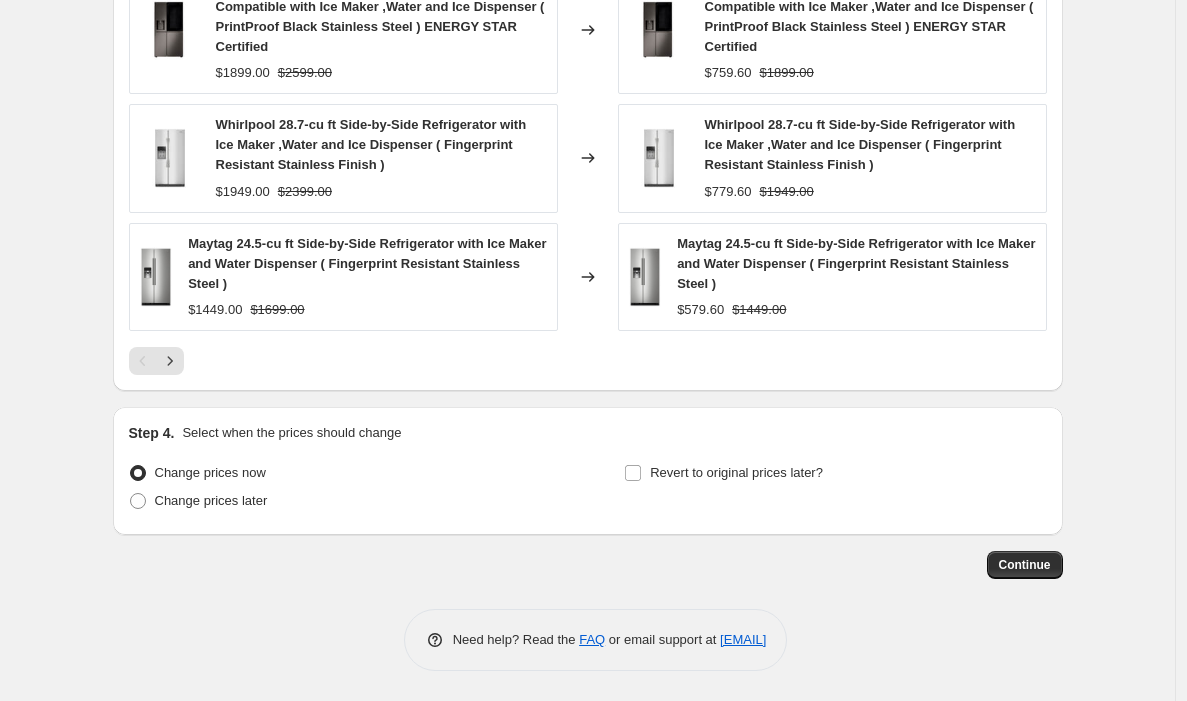 scroll, scrollTop: 45, scrollLeft: 0, axis: vertical 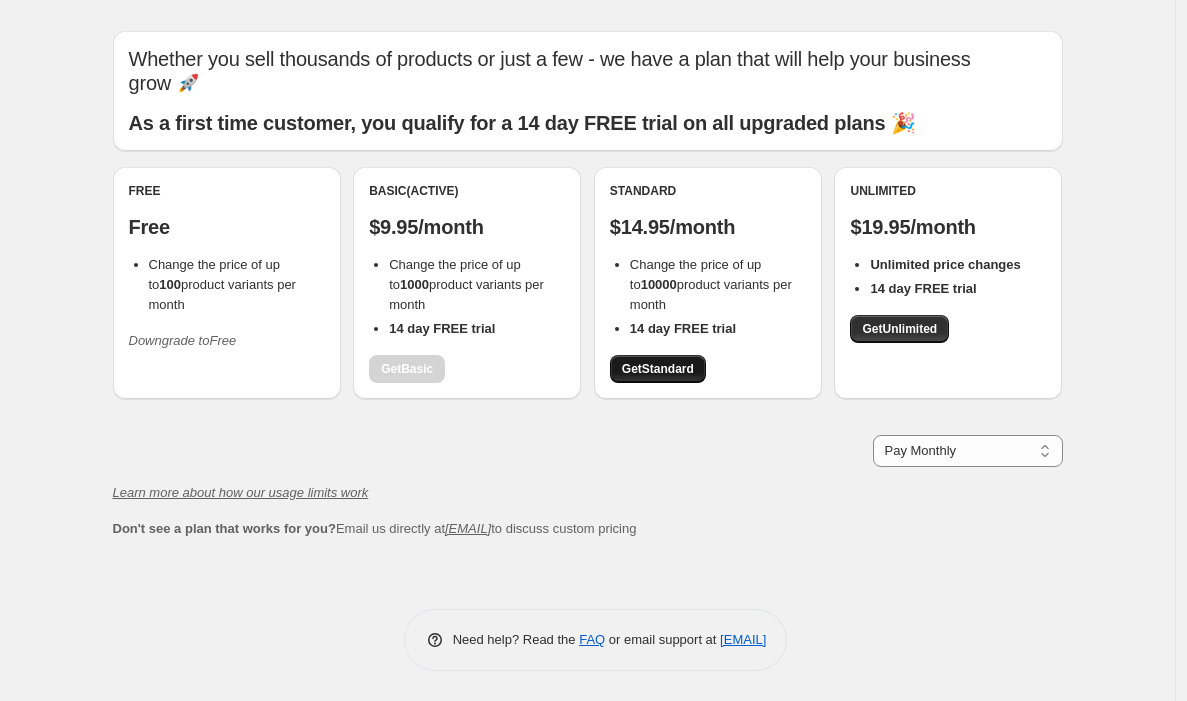 click on "Get  Standard" at bounding box center (658, 369) 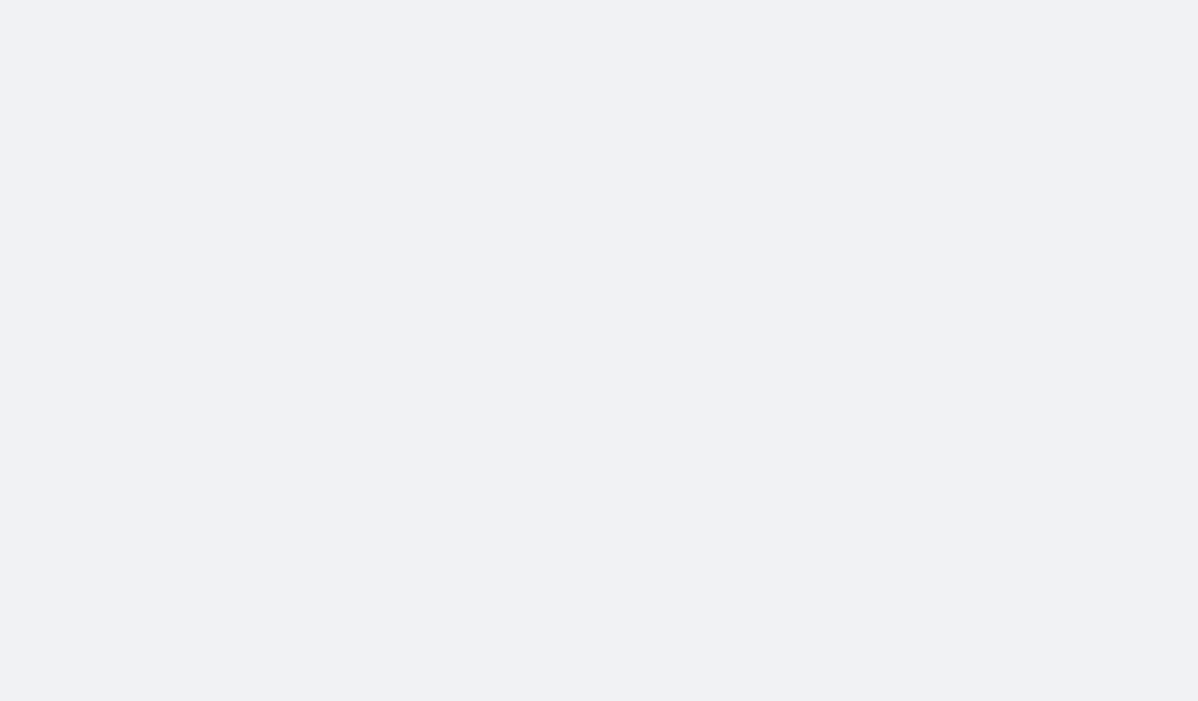 scroll, scrollTop: 0, scrollLeft: 0, axis: both 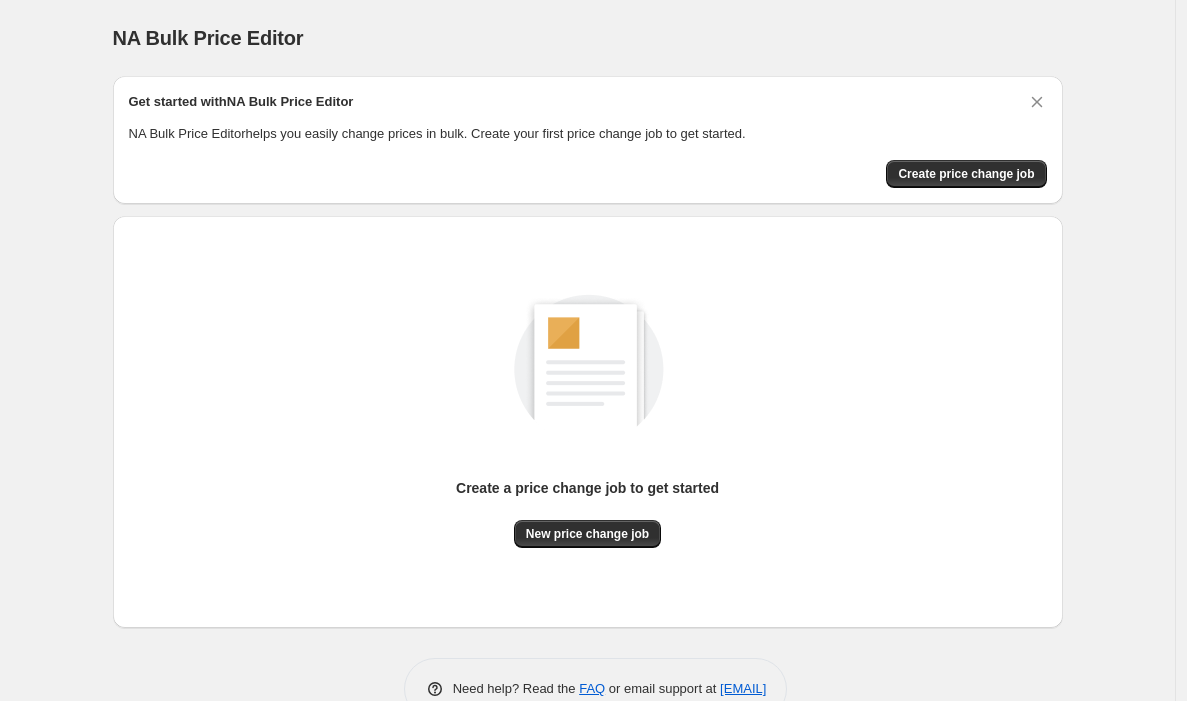 click on "Create a price change job to get started New price change job" at bounding box center (587, 513) 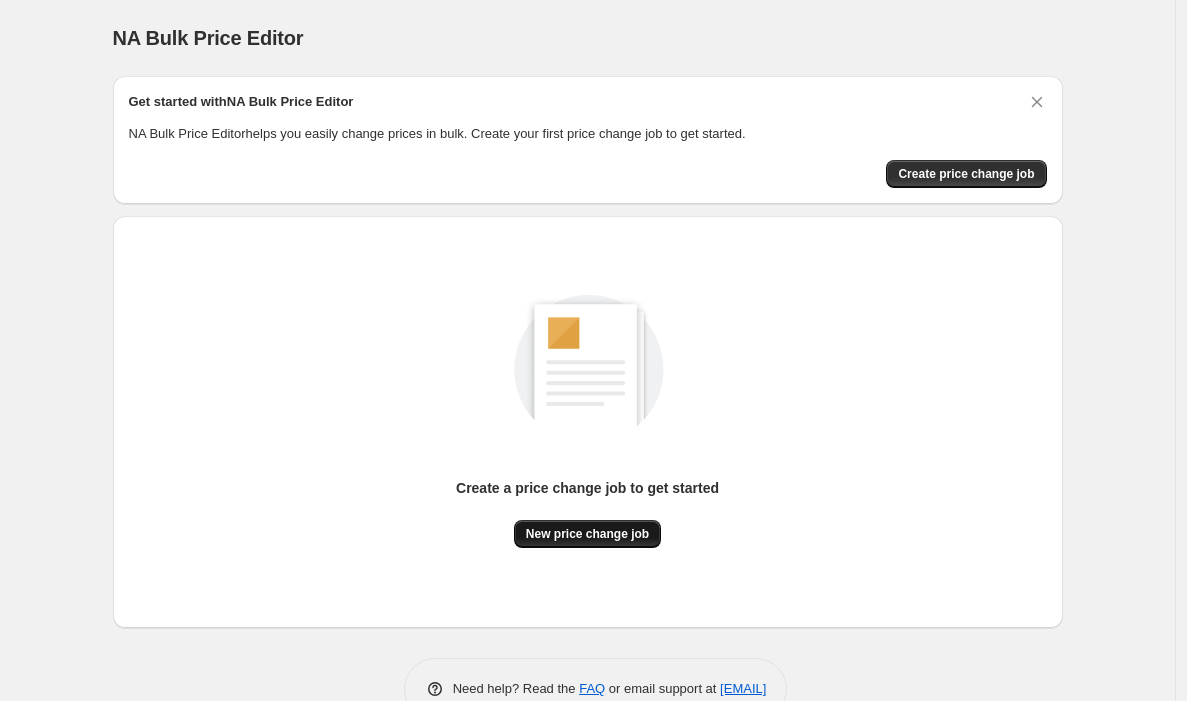 click on "New price change job" at bounding box center (587, 534) 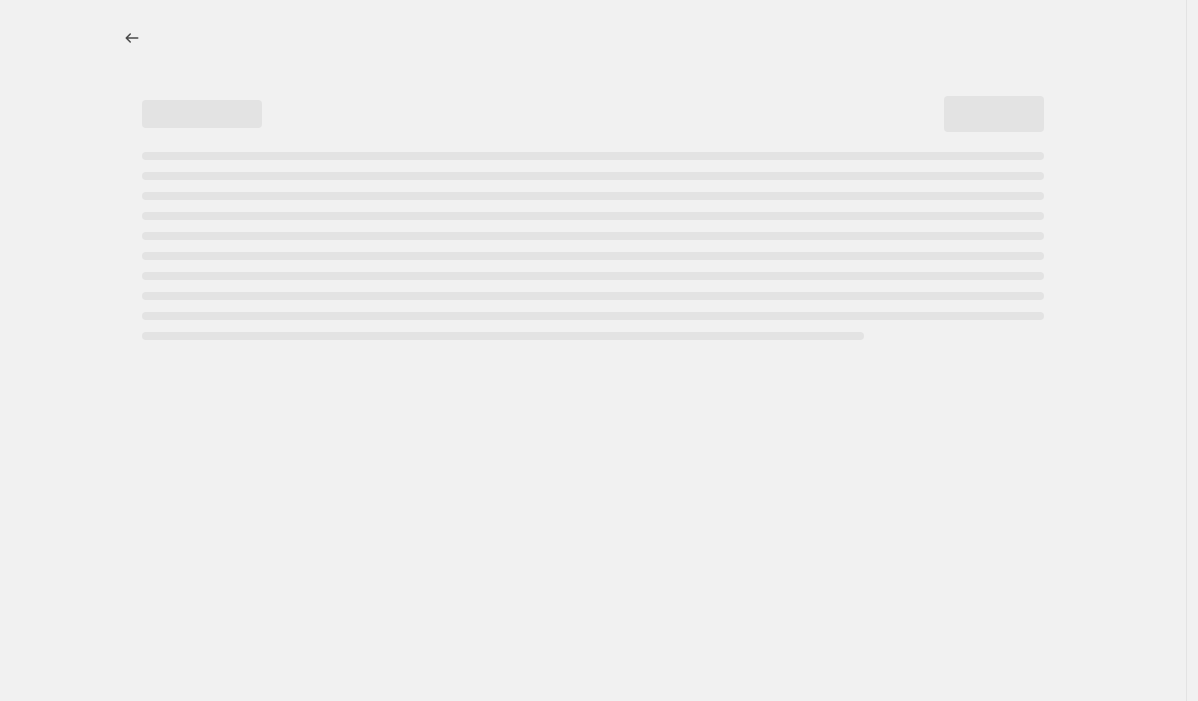 select on "percentage" 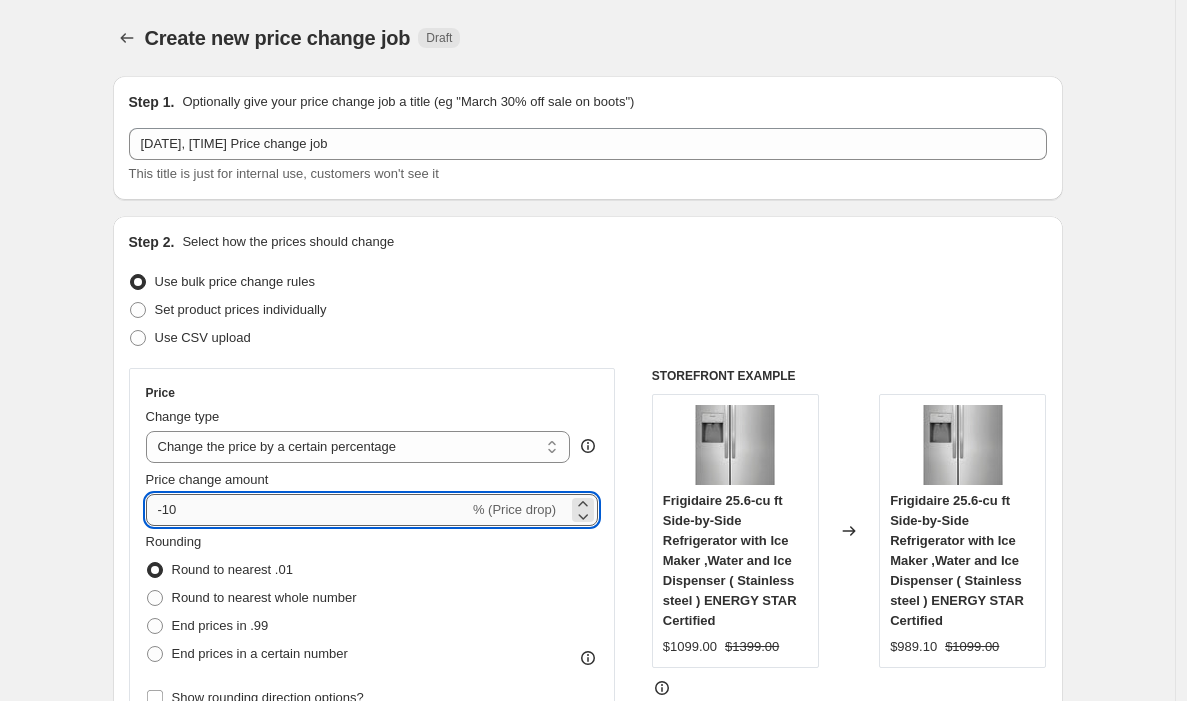 drag, startPoint x: 170, startPoint y: 515, endPoint x: 204, endPoint y: 512, distance: 34.132095 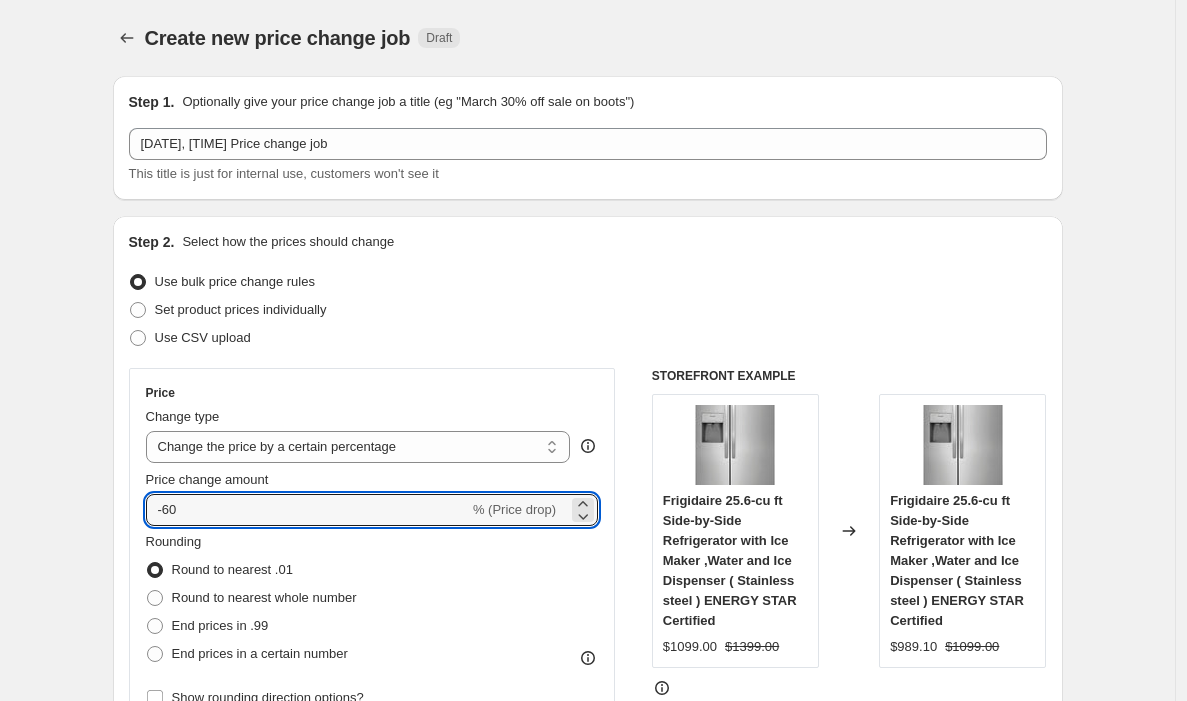 type on "-60" 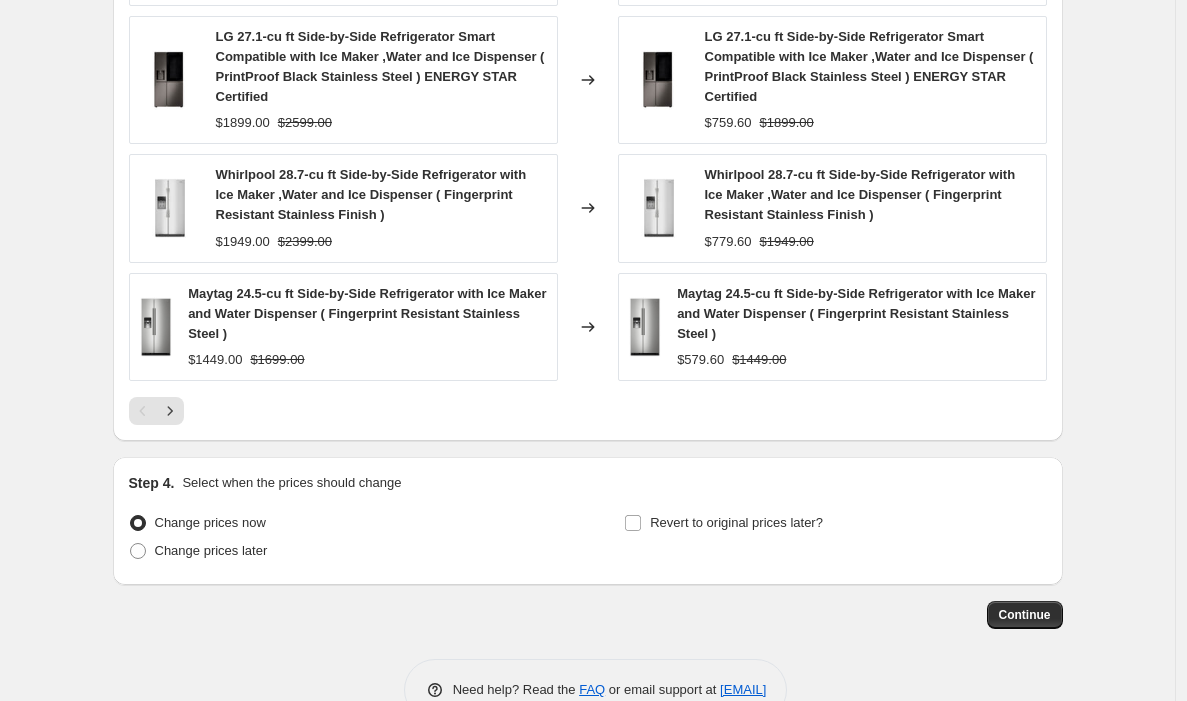 scroll, scrollTop: 1451, scrollLeft: 0, axis: vertical 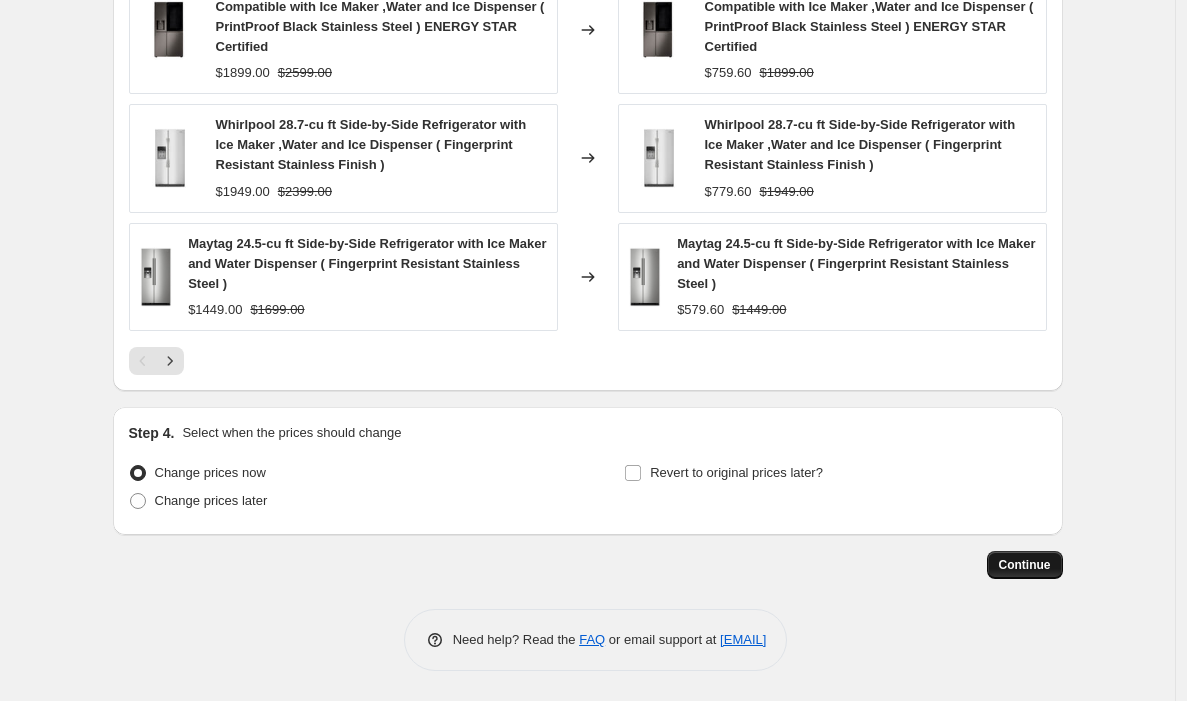 click on "Continue" at bounding box center [1025, 565] 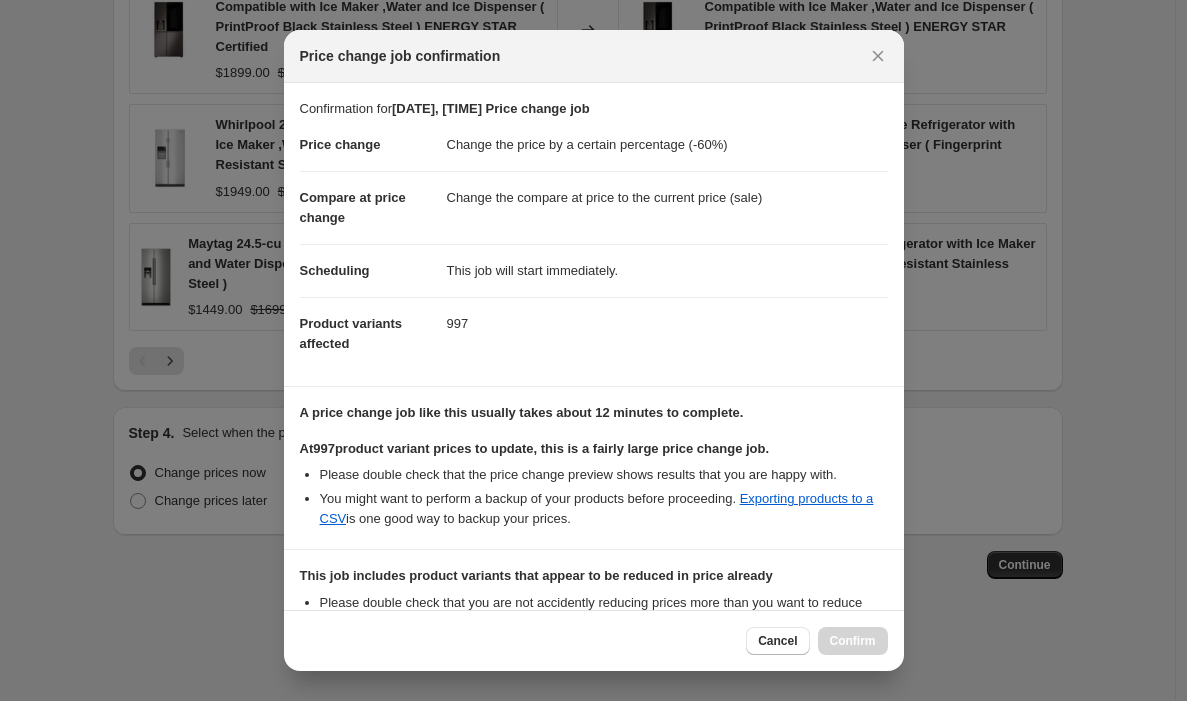 scroll, scrollTop: 251, scrollLeft: 0, axis: vertical 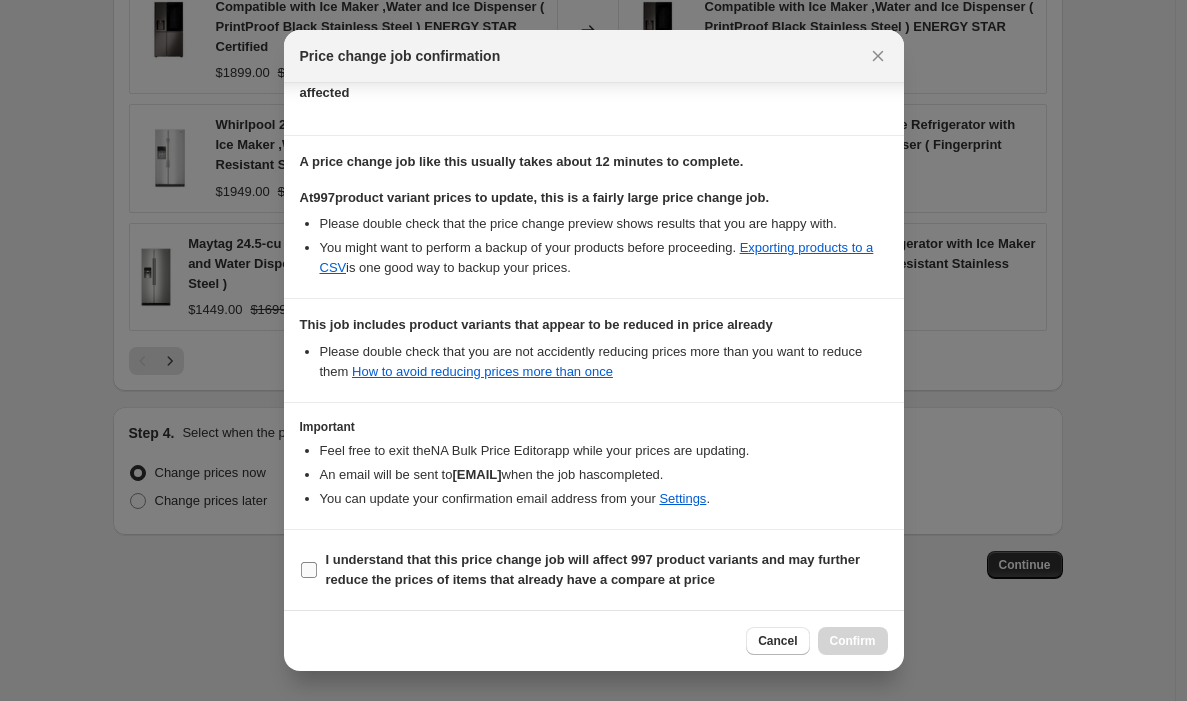 drag, startPoint x: 382, startPoint y: 555, endPoint x: 456, endPoint y: 558, distance: 74.06078 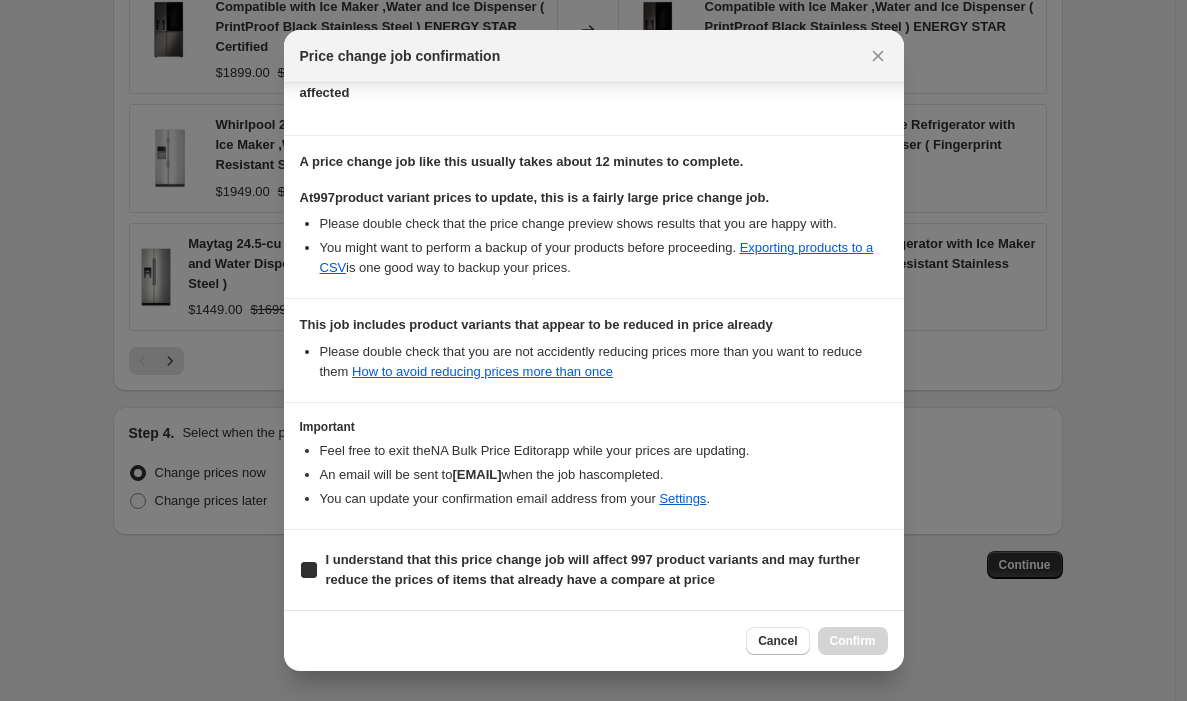 checkbox on "true" 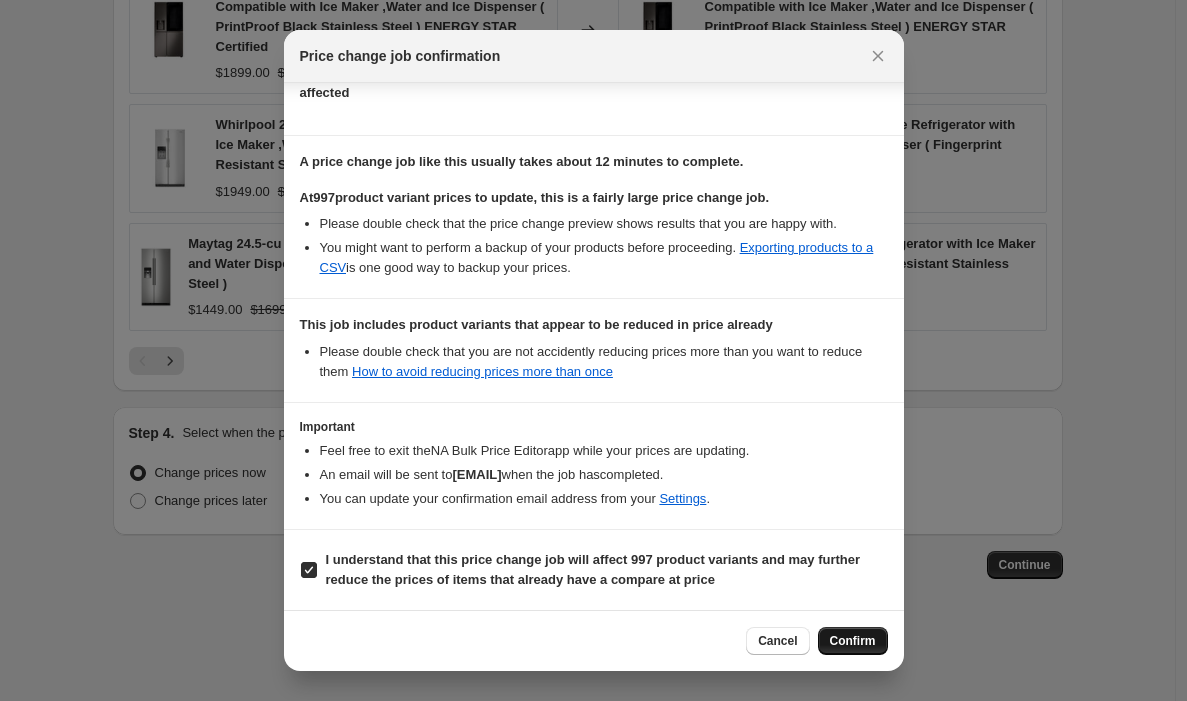 click on "Confirm" at bounding box center (853, 641) 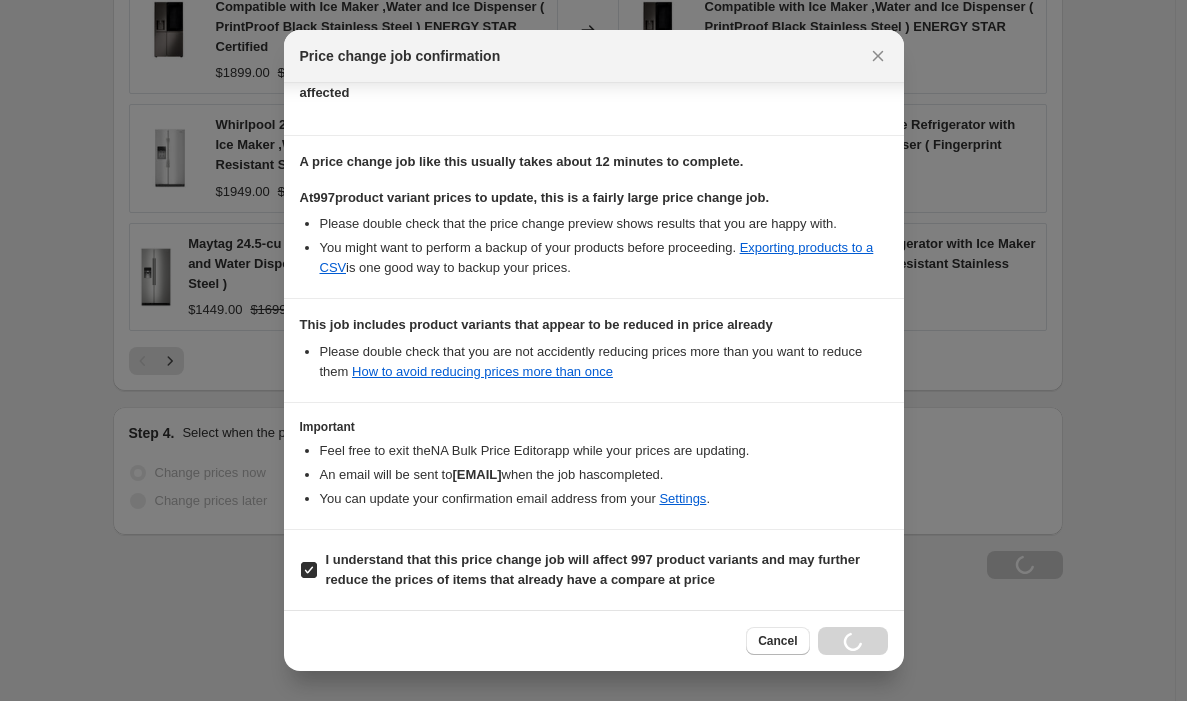 scroll, scrollTop: 1519, scrollLeft: 0, axis: vertical 